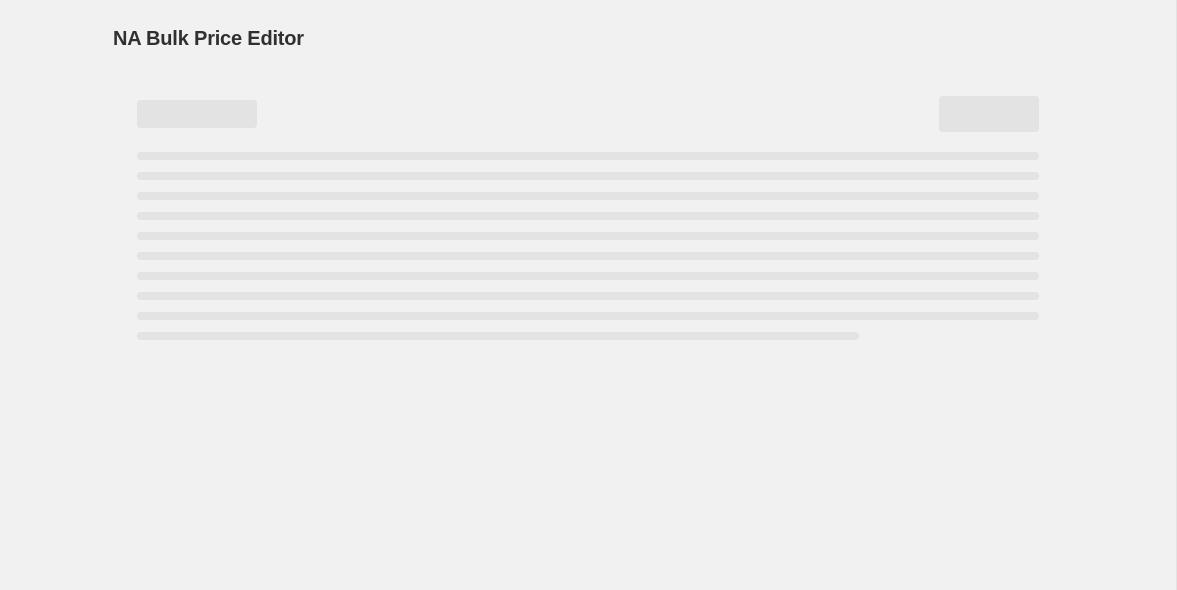 scroll, scrollTop: 0, scrollLeft: 0, axis: both 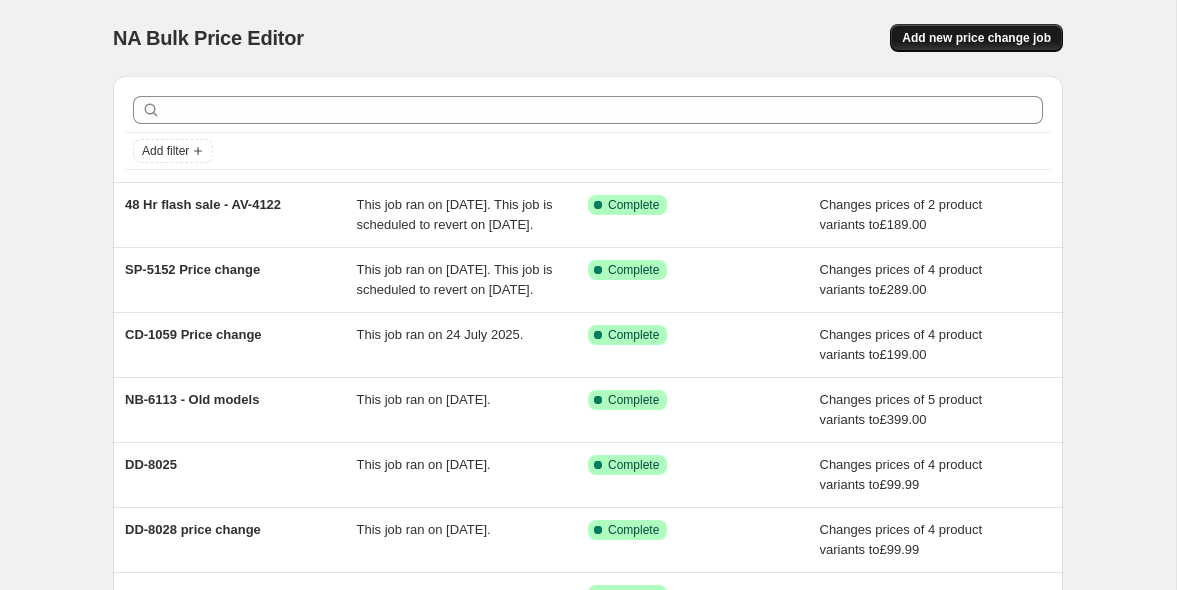 click on "Add new price change job" at bounding box center (976, 38) 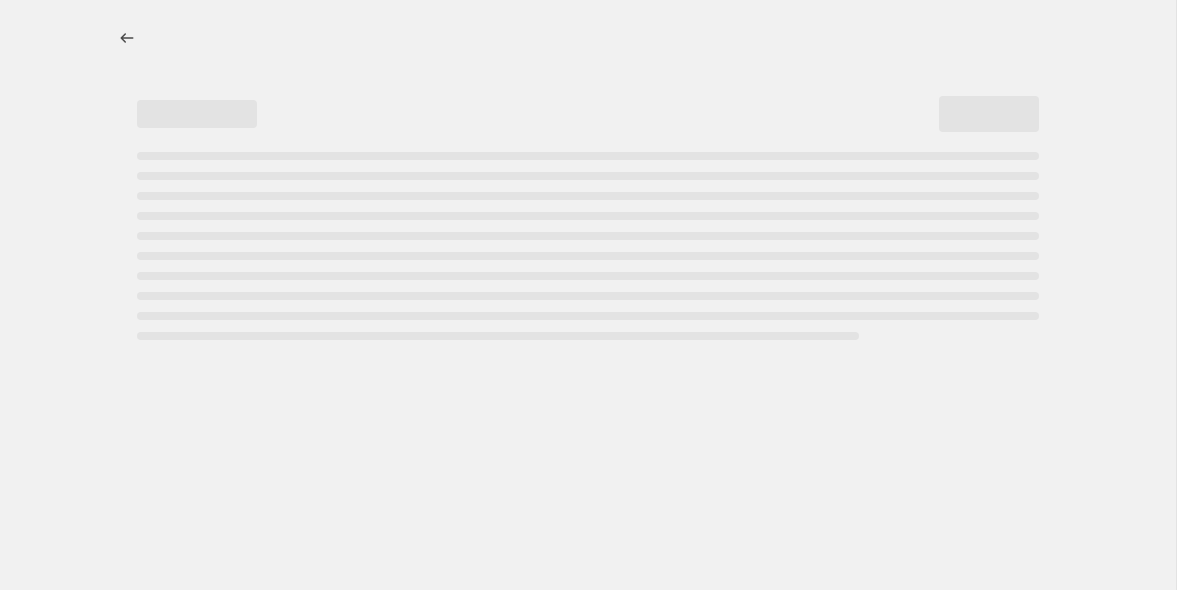 select on "percentage" 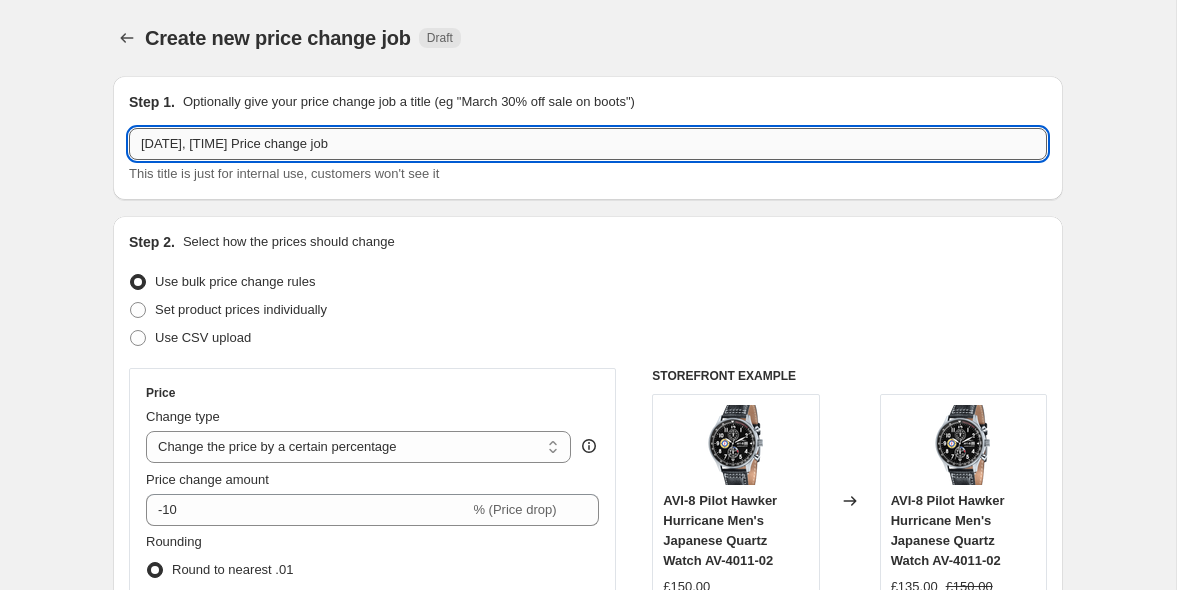 click on "[DATE], [TIME] Price change job" at bounding box center [588, 144] 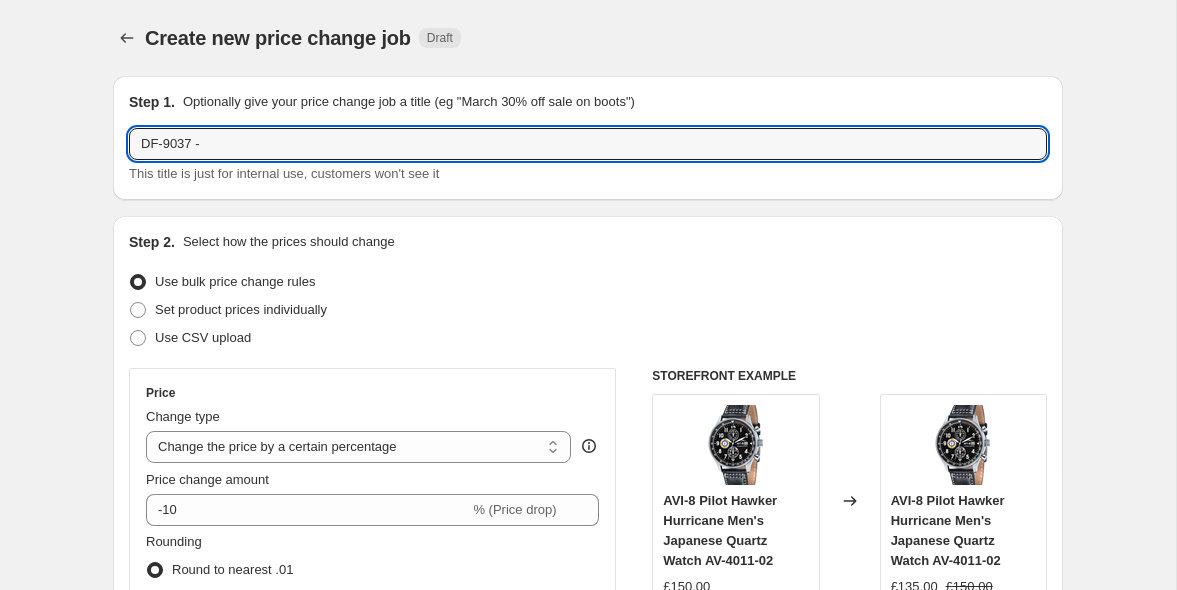 paste on "£89" 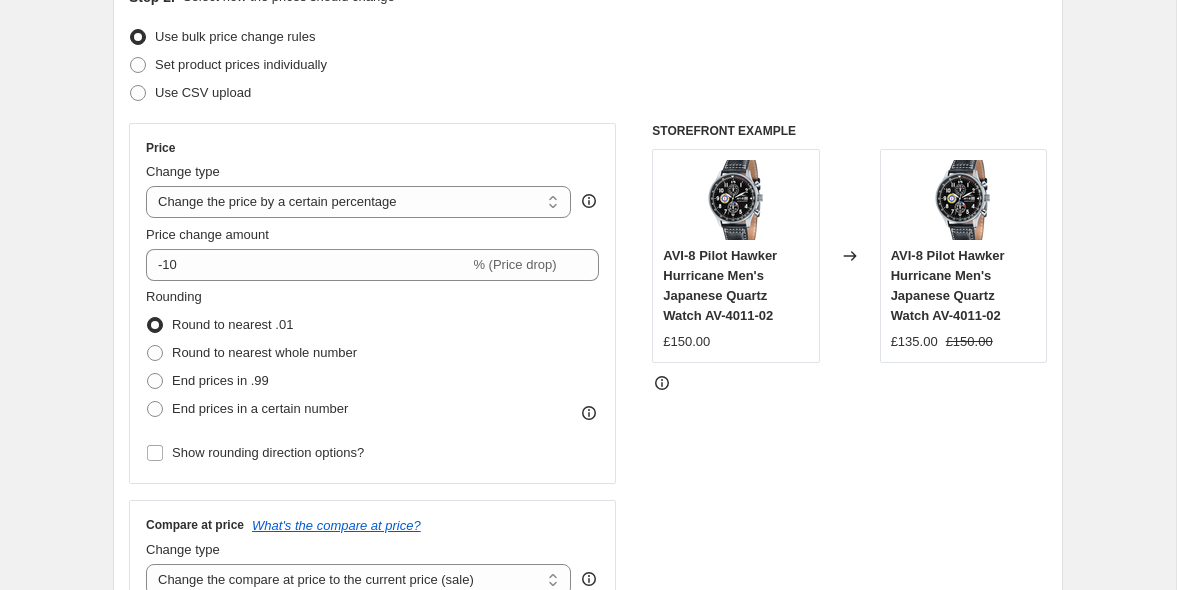 scroll, scrollTop: 284, scrollLeft: 0, axis: vertical 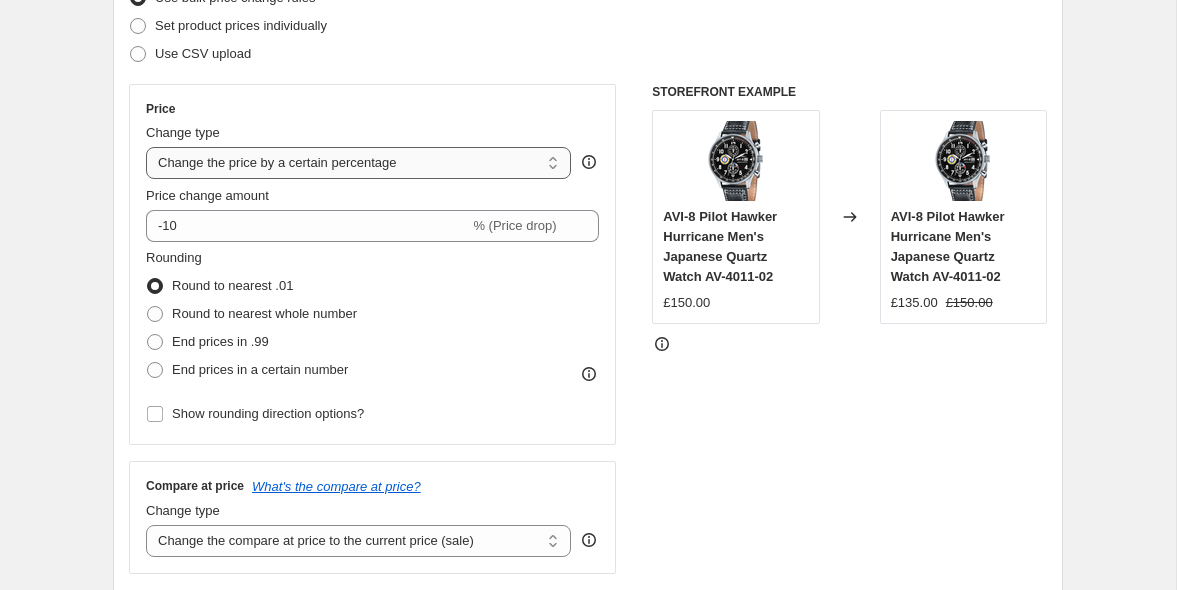 type on "DF-9037 - £89" 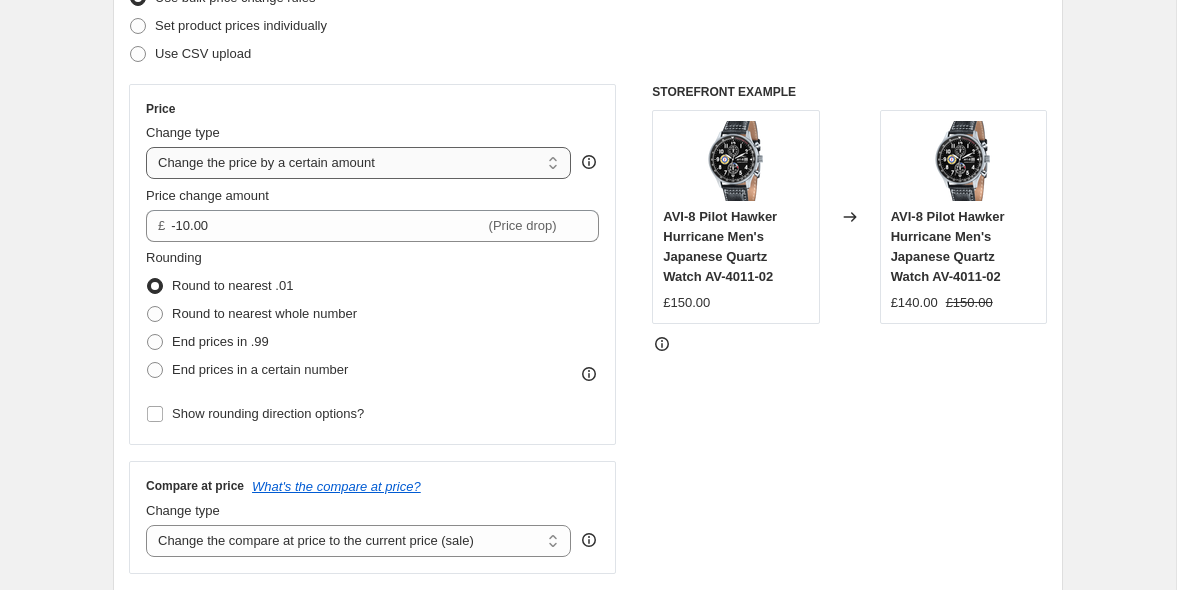 click on "Change the price to a certain amount Change the price by a certain amount Change the price by a certain percentage Change the price to the current compare at price (price before sale) Change the price by a certain amount relative to the compare at price Change the price by a certain percentage relative to the compare at price Don't change the price Change the price by a certain percentage relative to the cost per item Change price to certain cost margin" at bounding box center [358, 163] 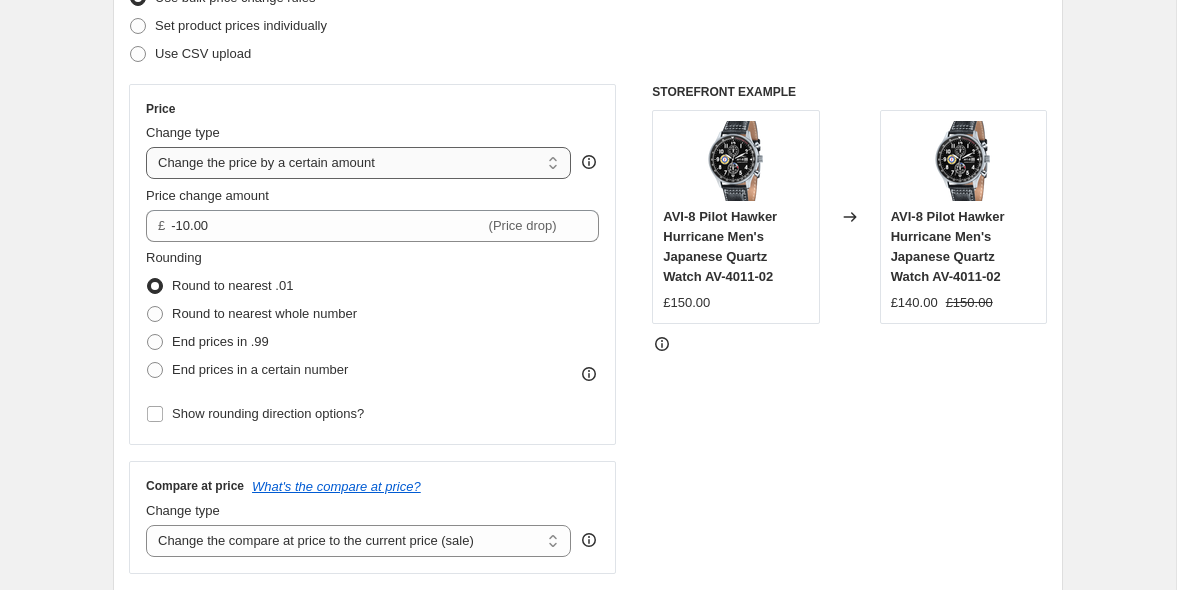 select on "to" 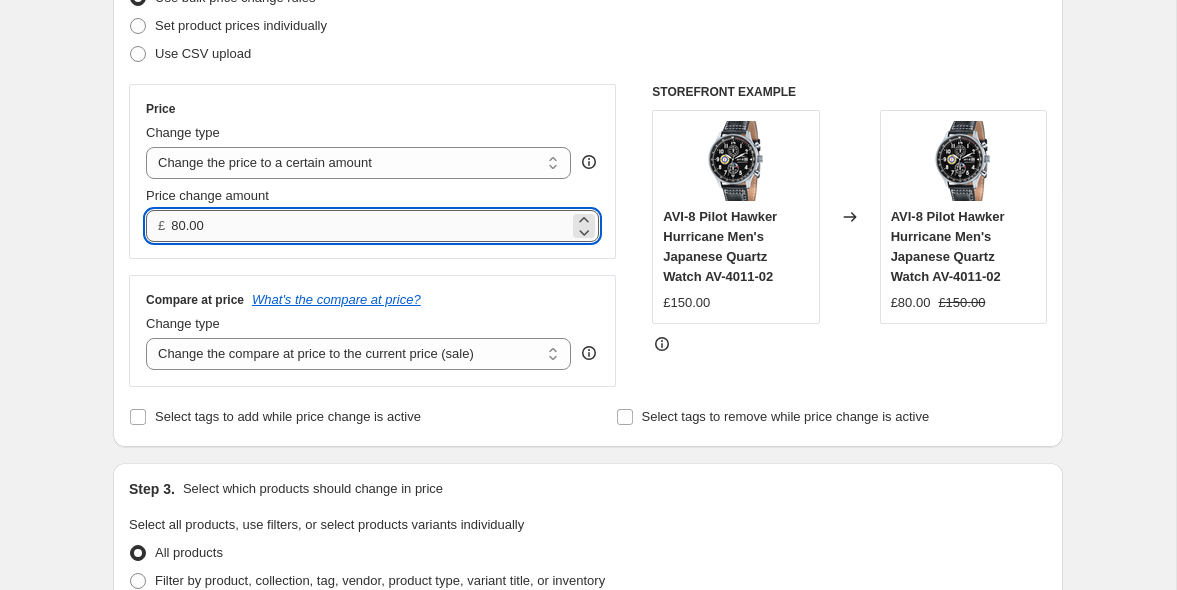click on "80.00" at bounding box center (369, 226) 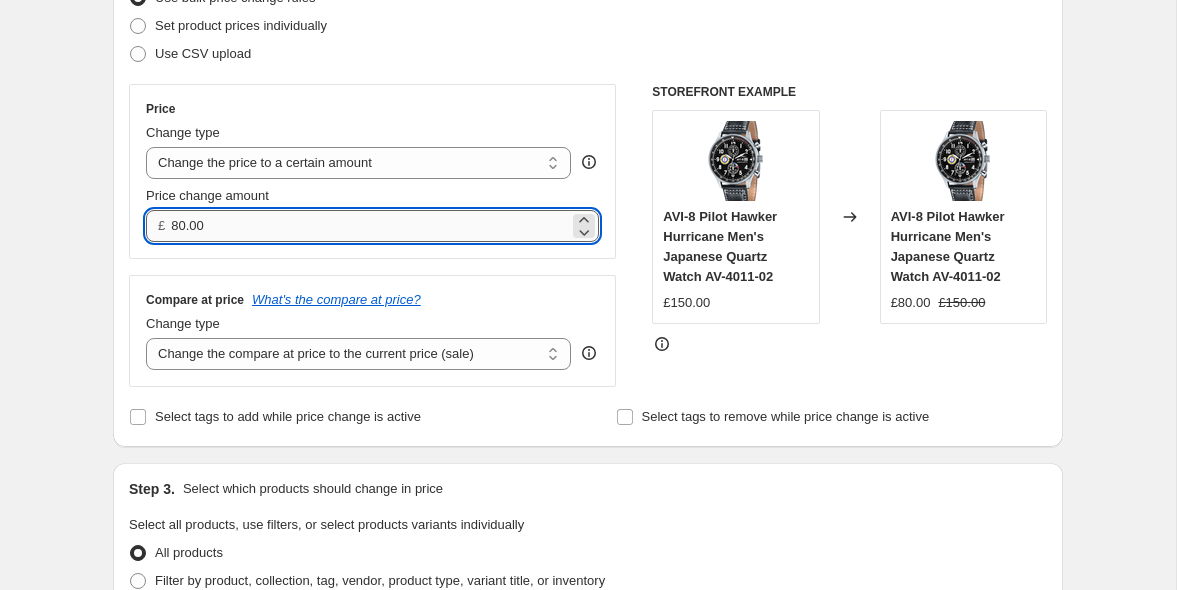 click on "80.00" at bounding box center [369, 226] 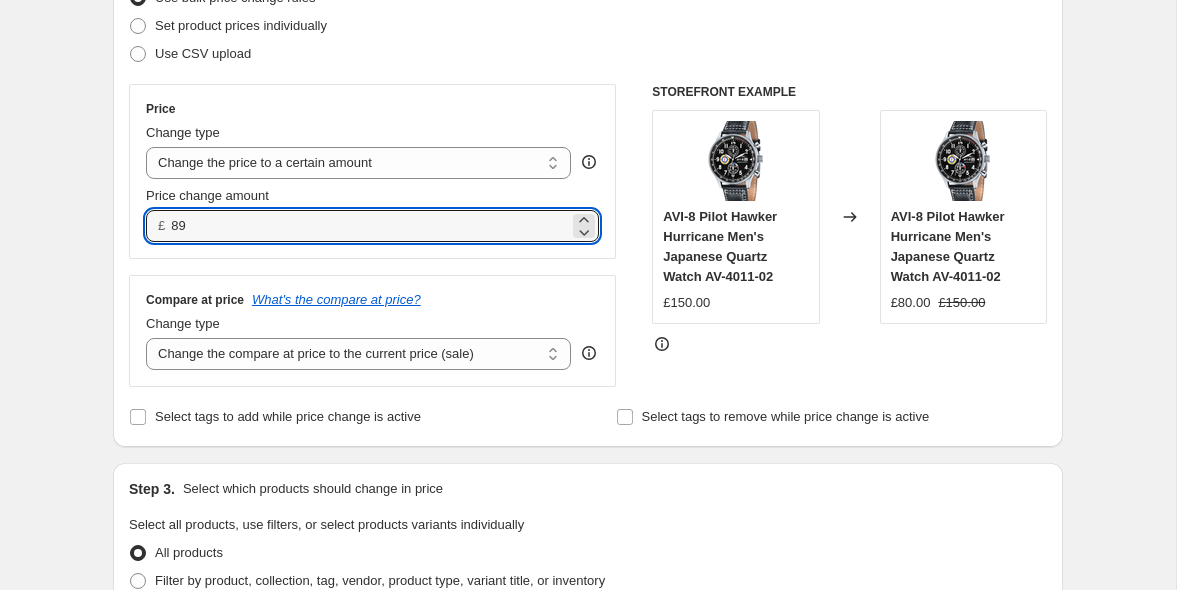 type on "89.00" 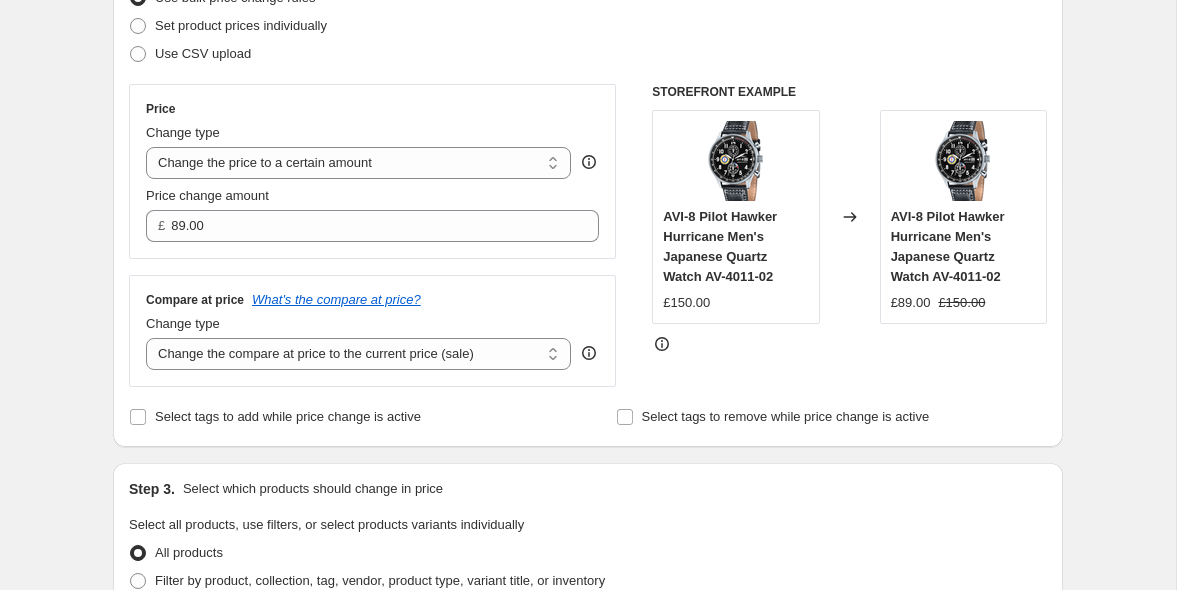 click on "Create new price change job. This page is ready Create new price change job Draft Step 1. Optionally give your price change job a title (eg "March 30% off sale on boots") DF-9037 - £89 This title is just for internal use, customers won't see it Step 2. Select how the prices should change Use bulk price change rules Set product prices individually Use CSV upload Price Change type Change the price to a certain amount Change the price by a certain amount Change the price by a certain percentage Change the price to the current compare at price (price before sale) Change the price by a certain amount relative to the compare at price Change the price by a certain percentage relative to the compare at price Don't change the price Change the price by a certain percentage relative to the cost per item Change price to certain cost margin Change the price to a certain amount Price change amount £ 89.00 Compare at price What's the compare at price? Change type Change the compare at price to the current price (sale)" at bounding box center (588, 694) 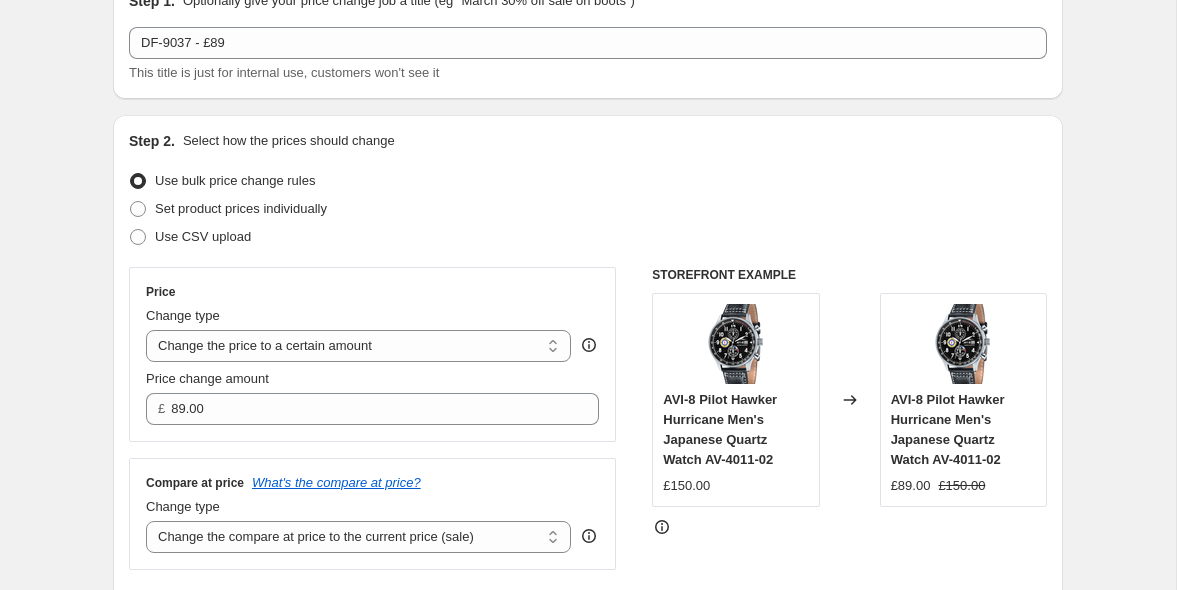 scroll, scrollTop: 59, scrollLeft: 0, axis: vertical 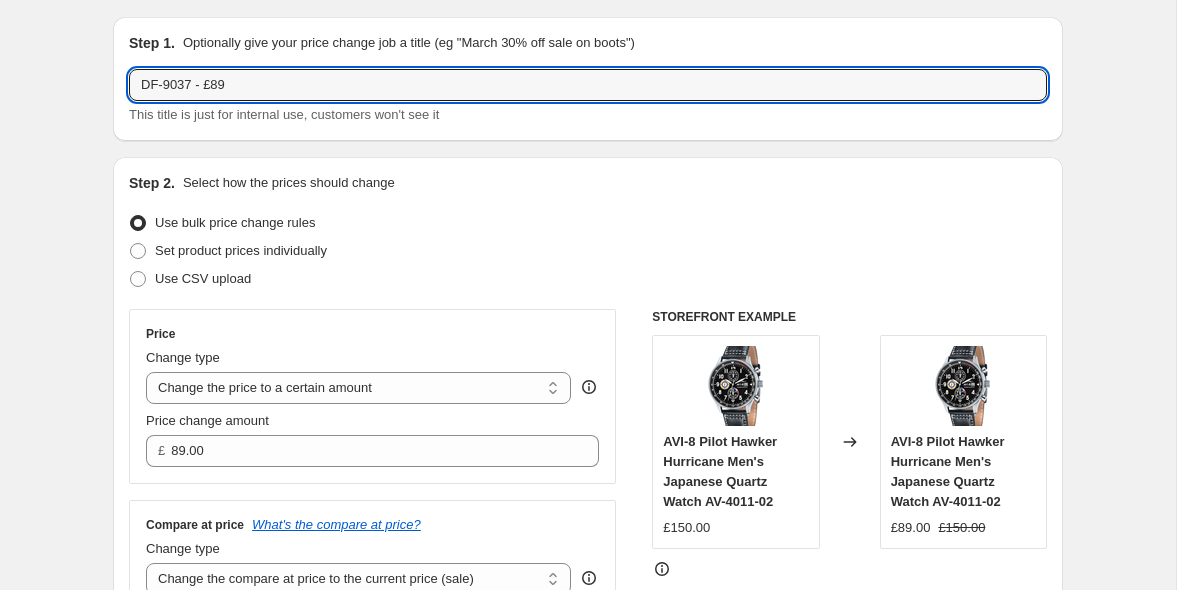 drag, startPoint x: 192, startPoint y: 80, endPoint x: 126, endPoint y: 80, distance: 66 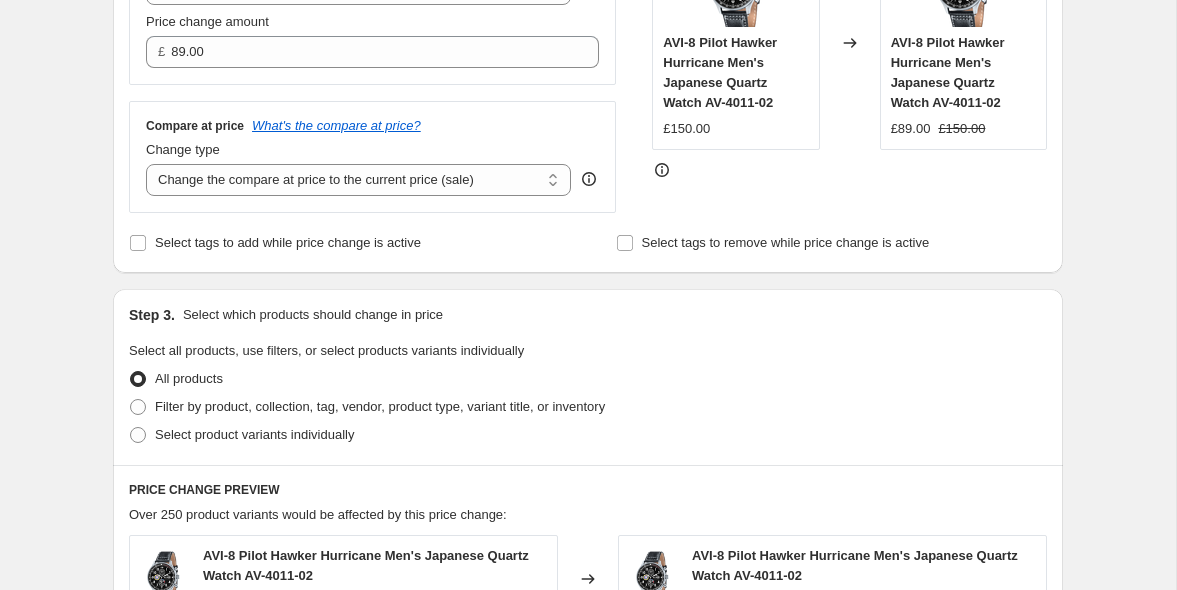 scroll, scrollTop: 481, scrollLeft: 0, axis: vertical 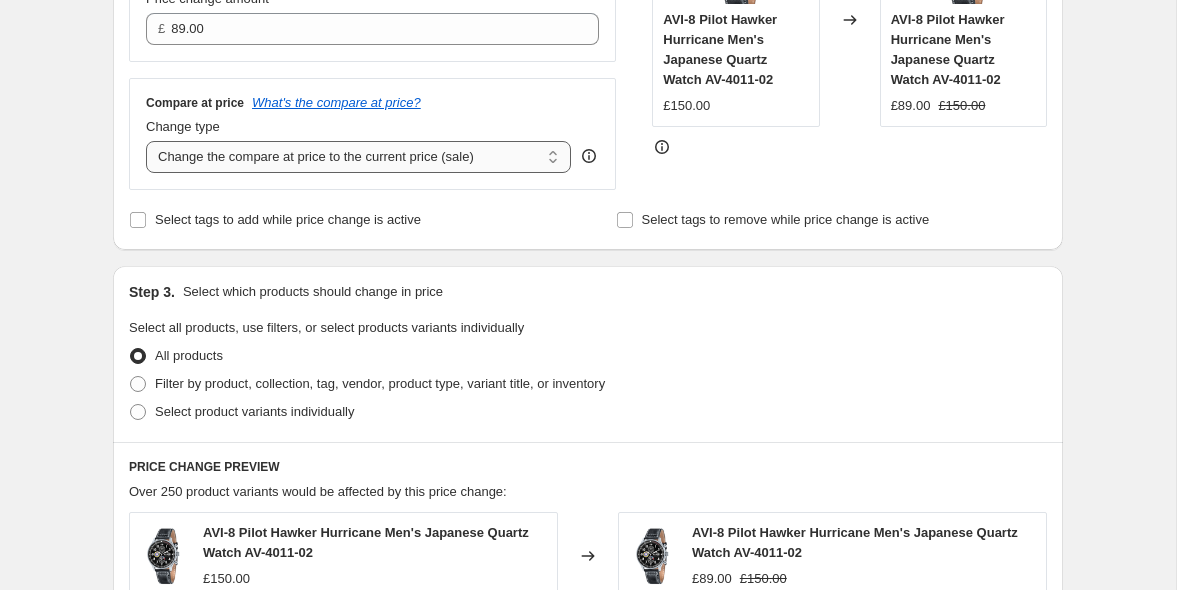 click on "Change the compare at price to the current price (sale) Change the compare at price to a certain amount Change the compare at price by a certain amount Change the compare at price by a certain percentage Change the compare at price by a certain amount relative to the actual price Change the compare at price by a certain percentage relative to the actual price Don't change the compare at price Remove the compare at price" at bounding box center [358, 157] 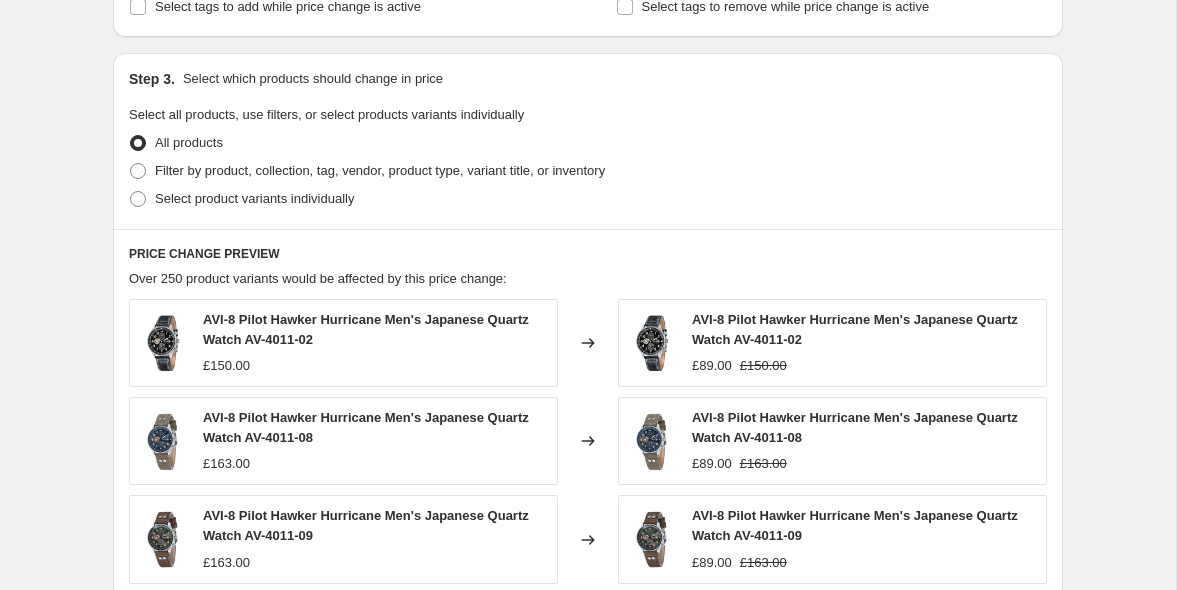 scroll, scrollTop: 702, scrollLeft: 0, axis: vertical 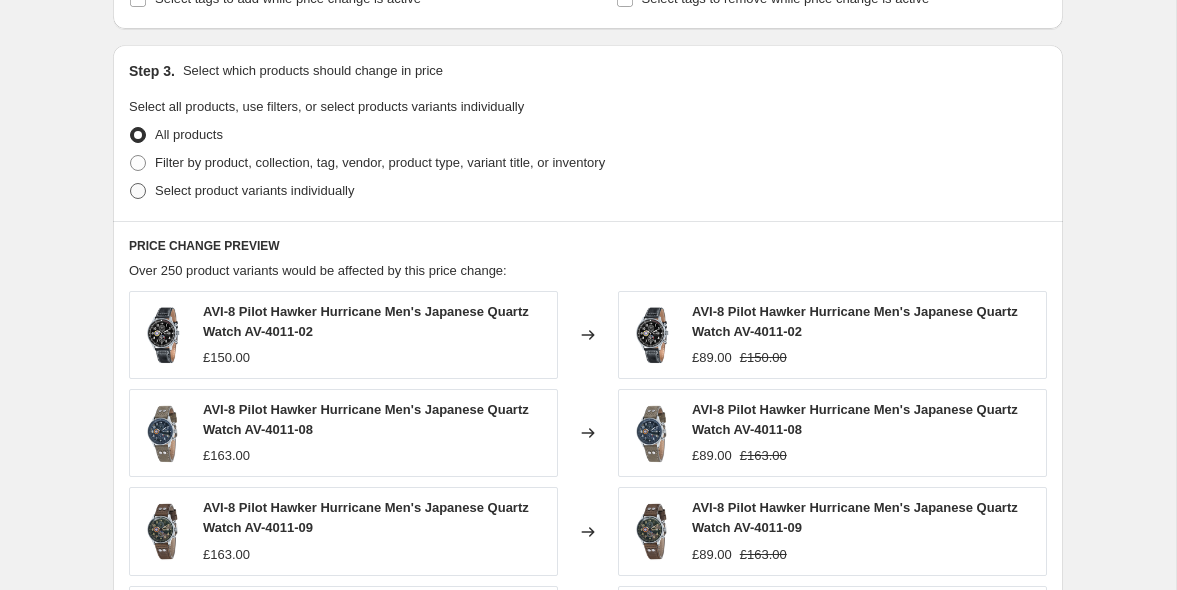 click on "Select product variants individually" at bounding box center (254, 190) 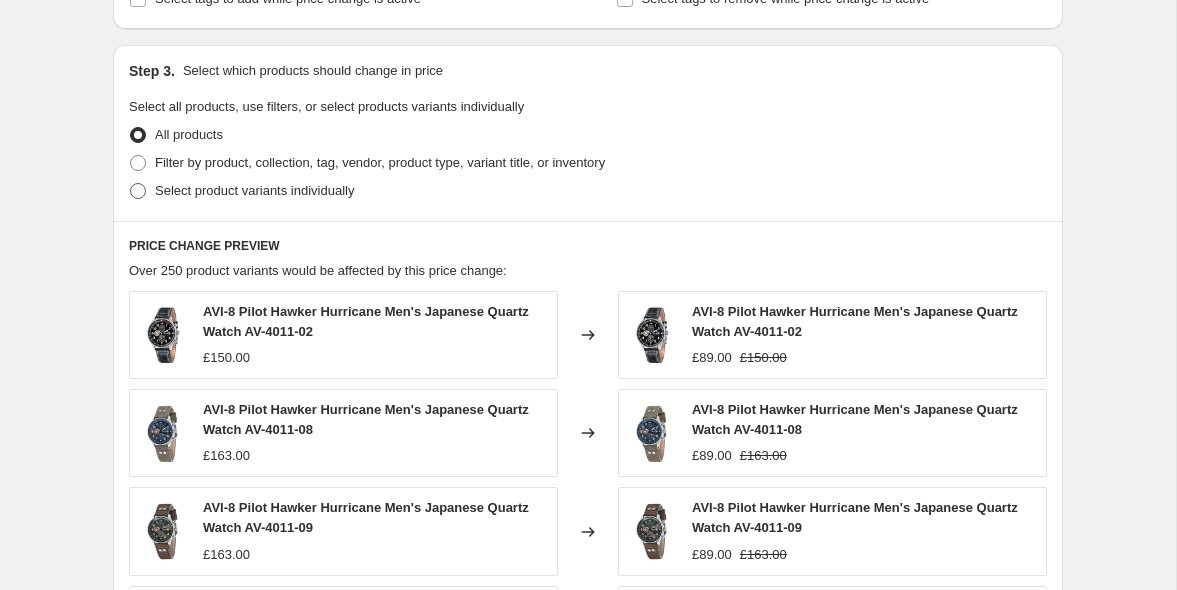 radio on "true" 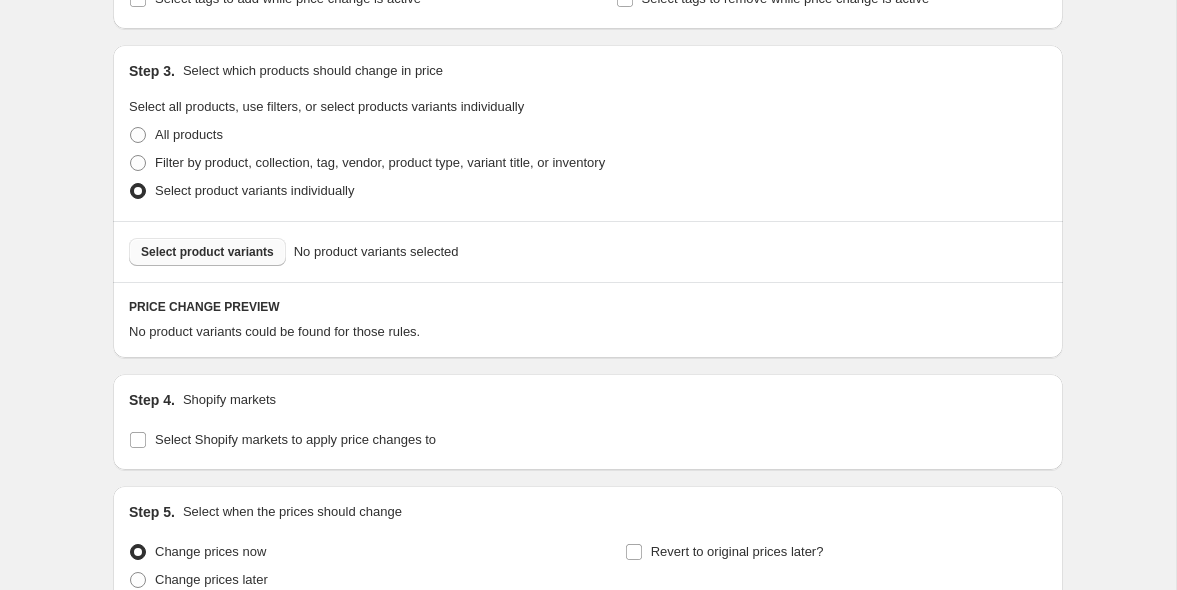 click on "Select product variants" at bounding box center [207, 252] 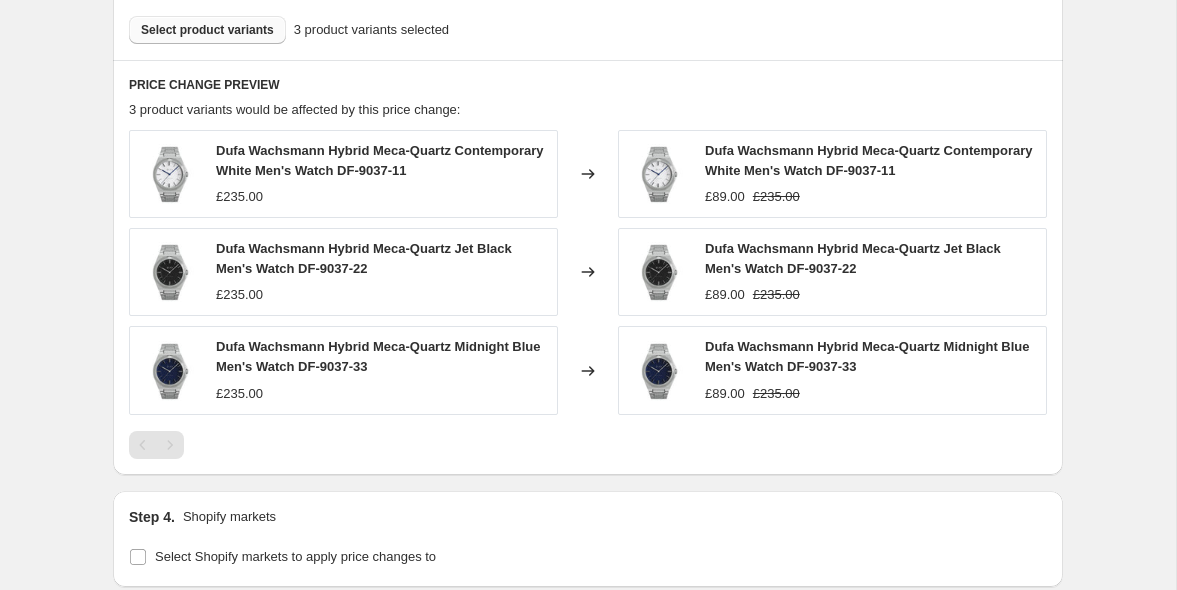 scroll, scrollTop: 1231, scrollLeft: 0, axis: vertical 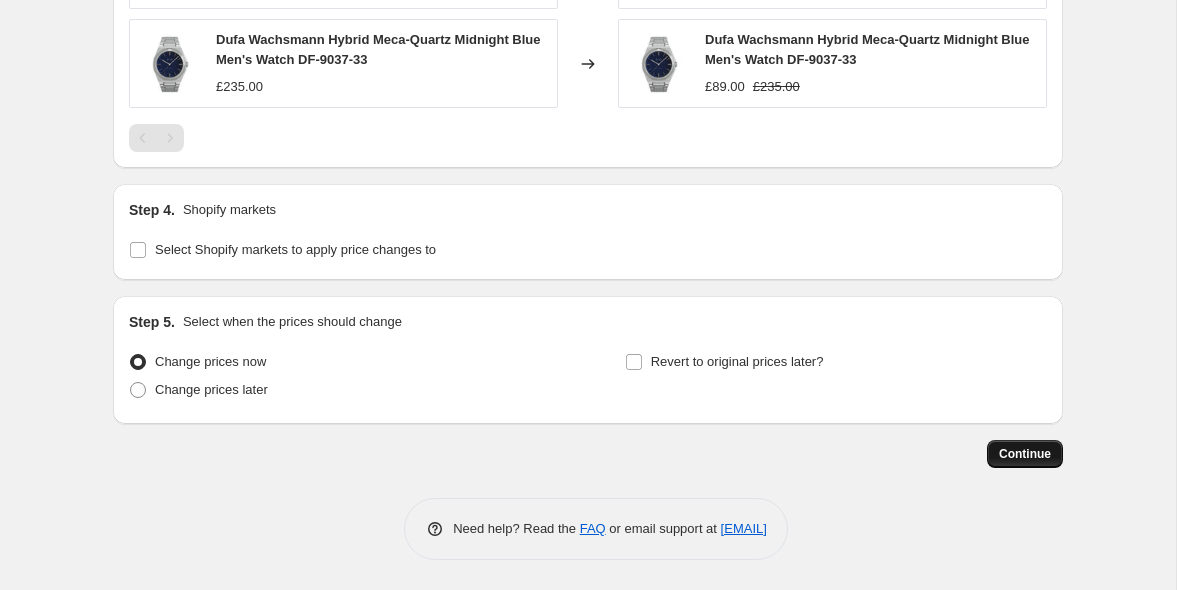 click on "Continue" at bounding box center (1025, 454) 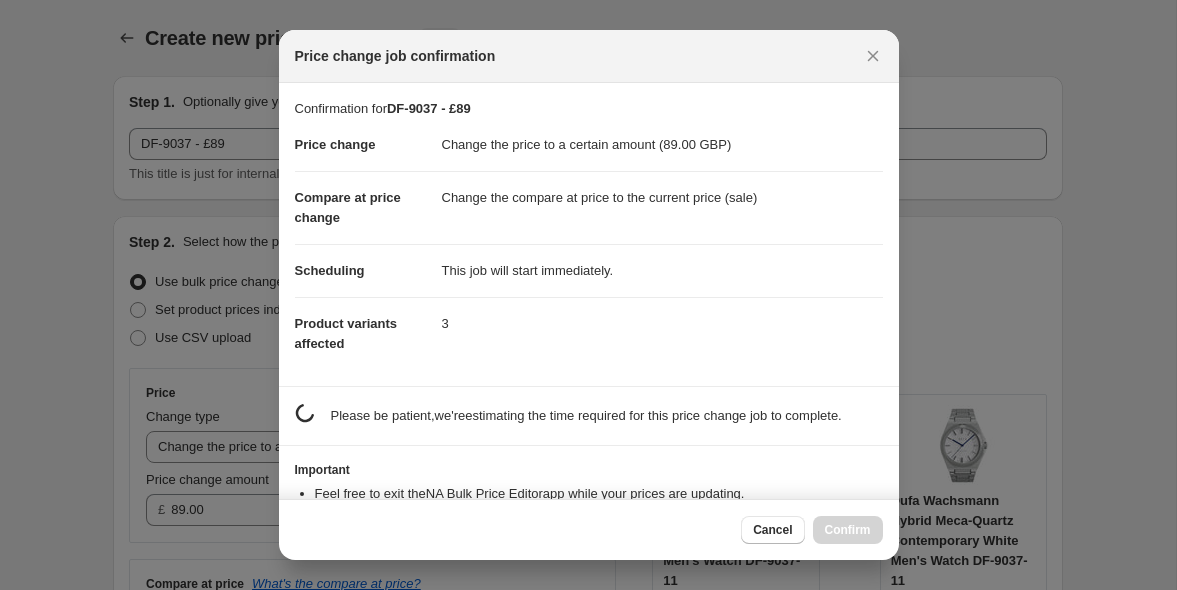 scroll, scrollTop: 1231, scrollLeft: 0, axis: vertical 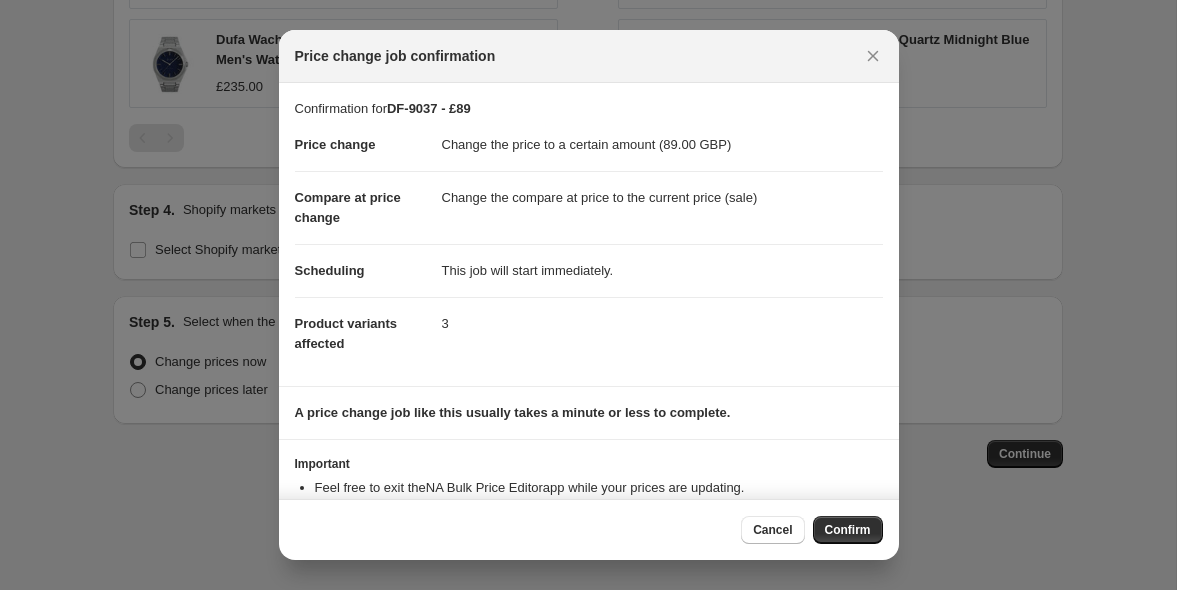 click on "Change the price to a certain amount (89.00 GBP)" at bounding box center [662, 145] 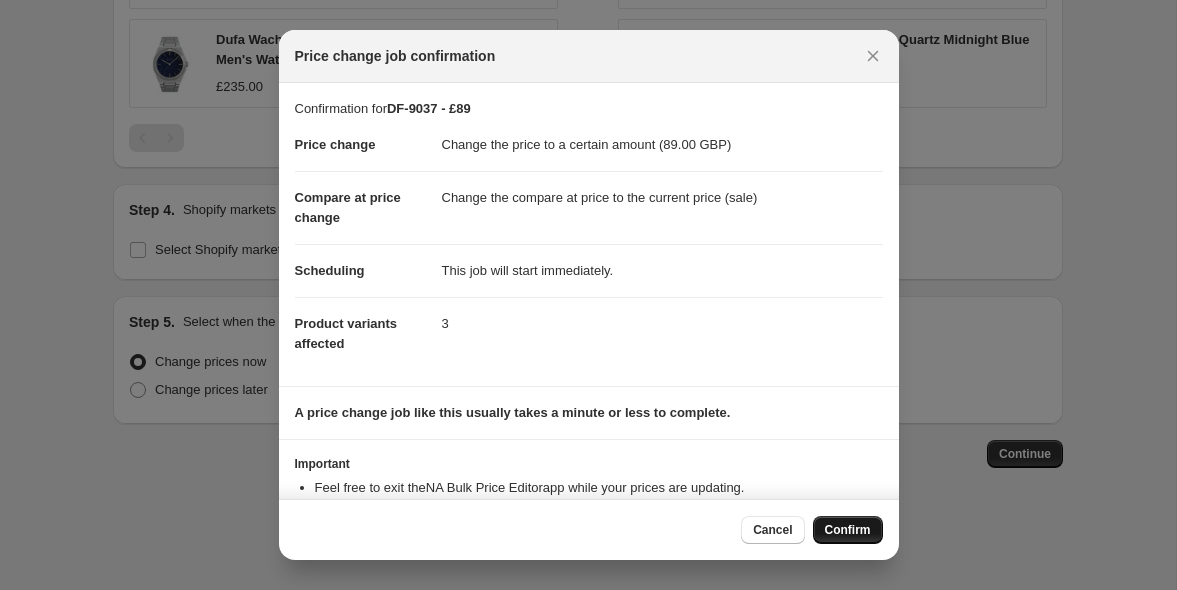 click on "Confirm" at bounding box center [848, 530] 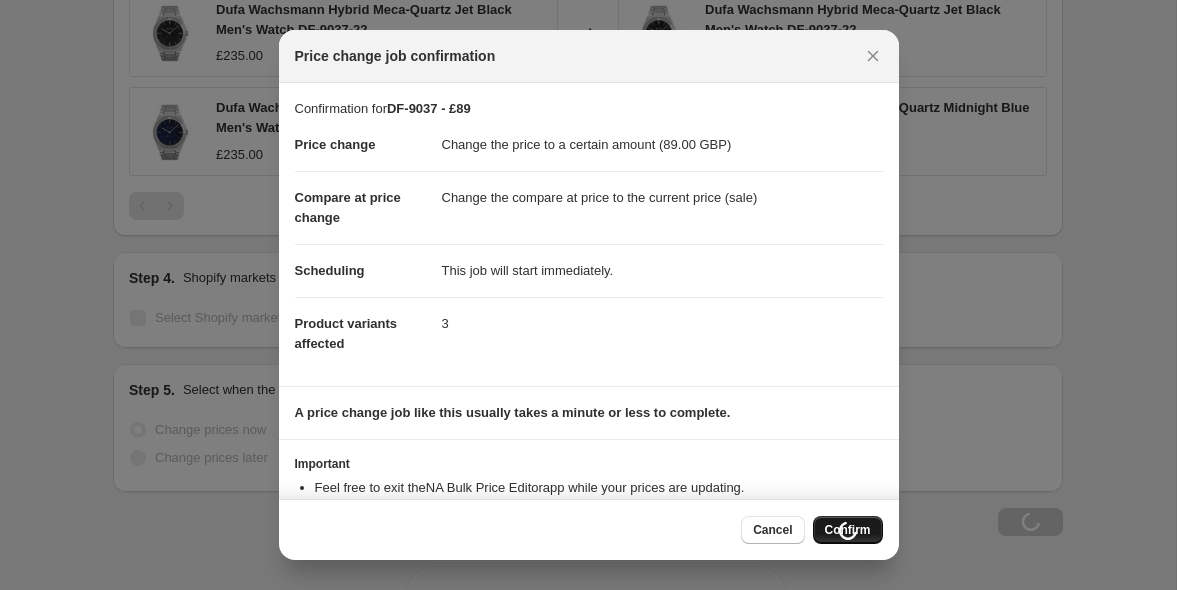 scroll, scrollTop: 1299, scrollLeft: 0, axis: vertical 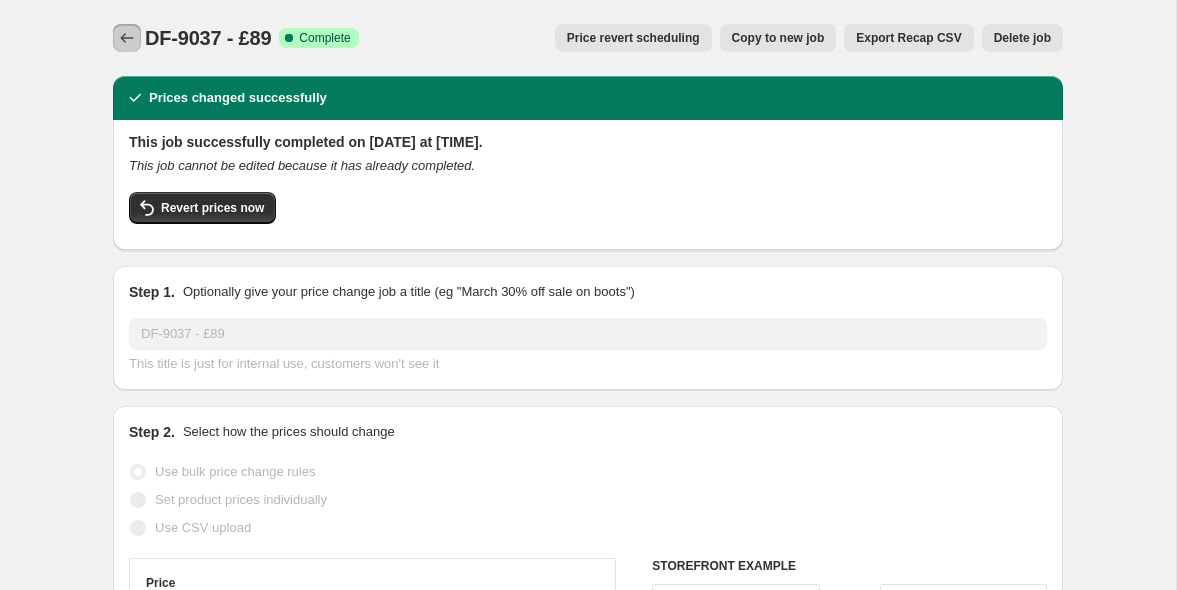 click 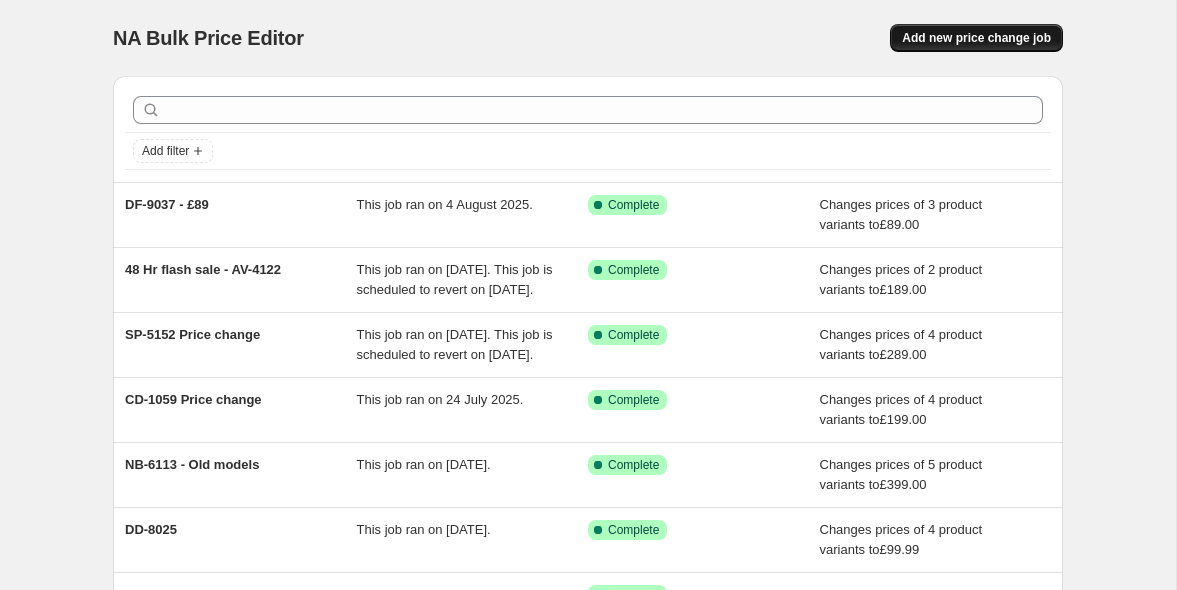 click on "Add new price change job" at bounding box center [976, 38] 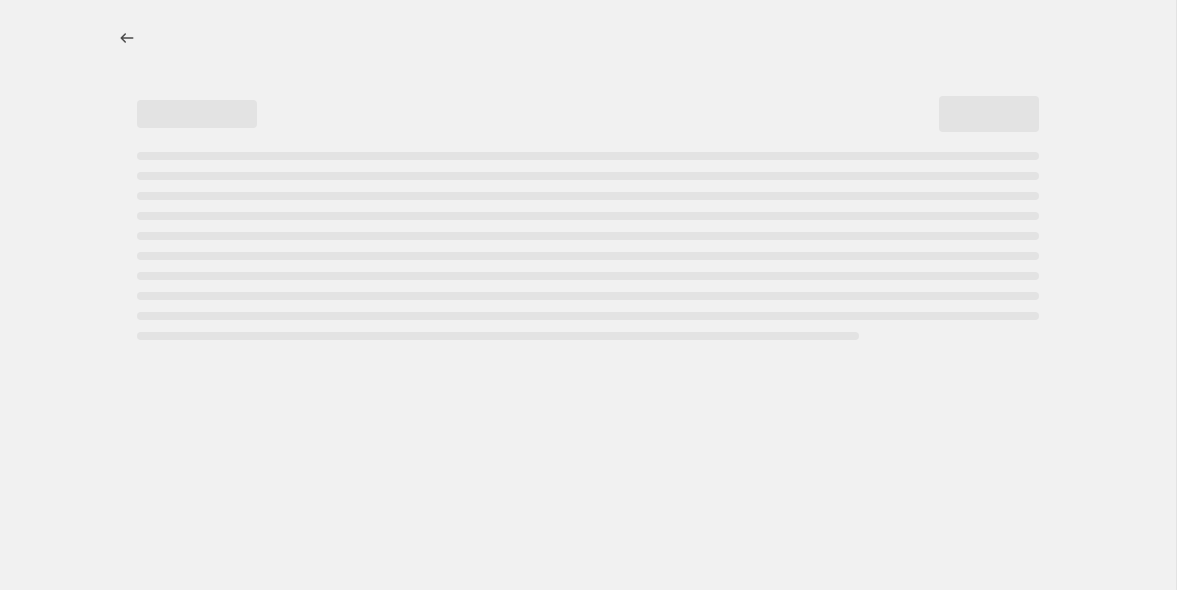 select on "percentage" 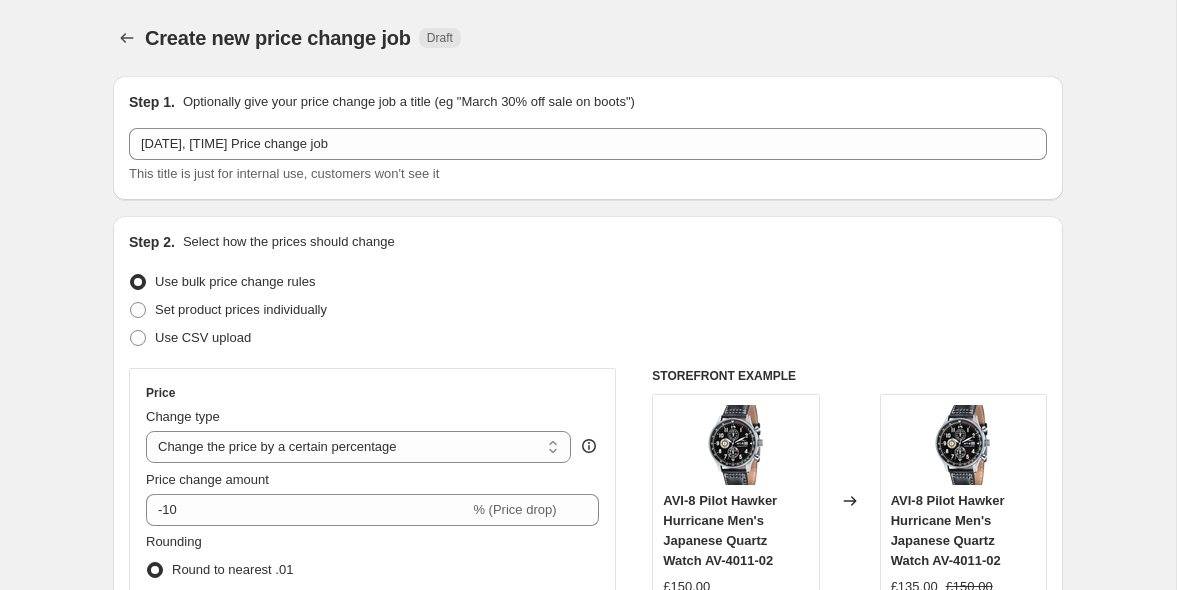 click on "Step 1. Optionally give your price change job a title (eg "March 30% off sale on boots") [DATE], [TIME] Price change job This title is just for internal use, customers won't see it" at bounding box center (588, 138) 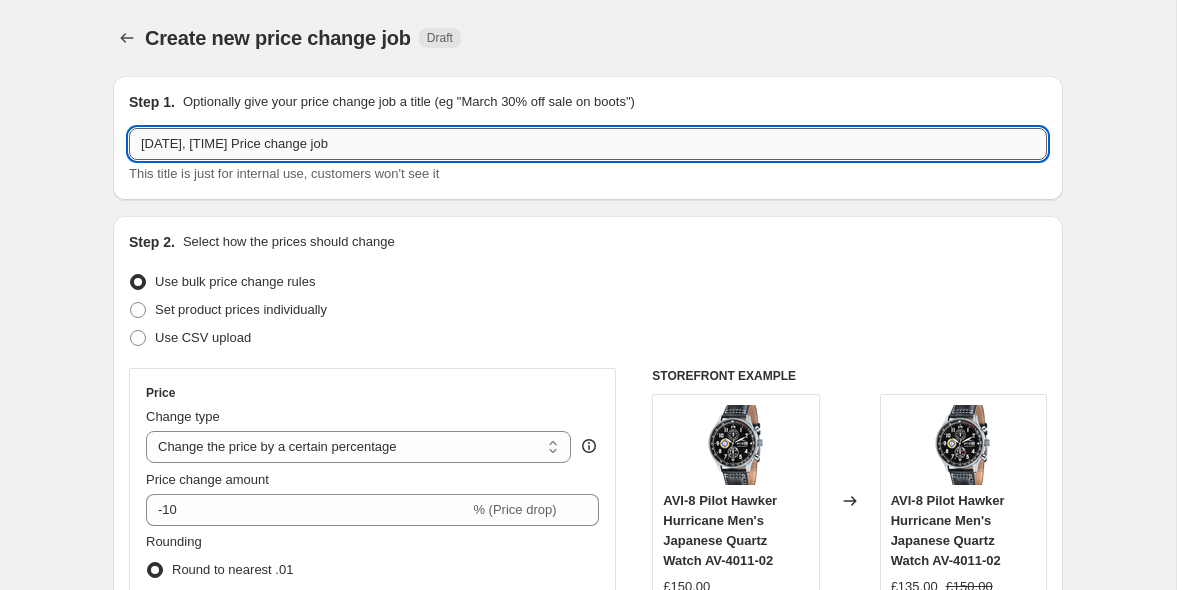click on "[DATE], [TIME] Price change job" at bounding box center (588, 144) 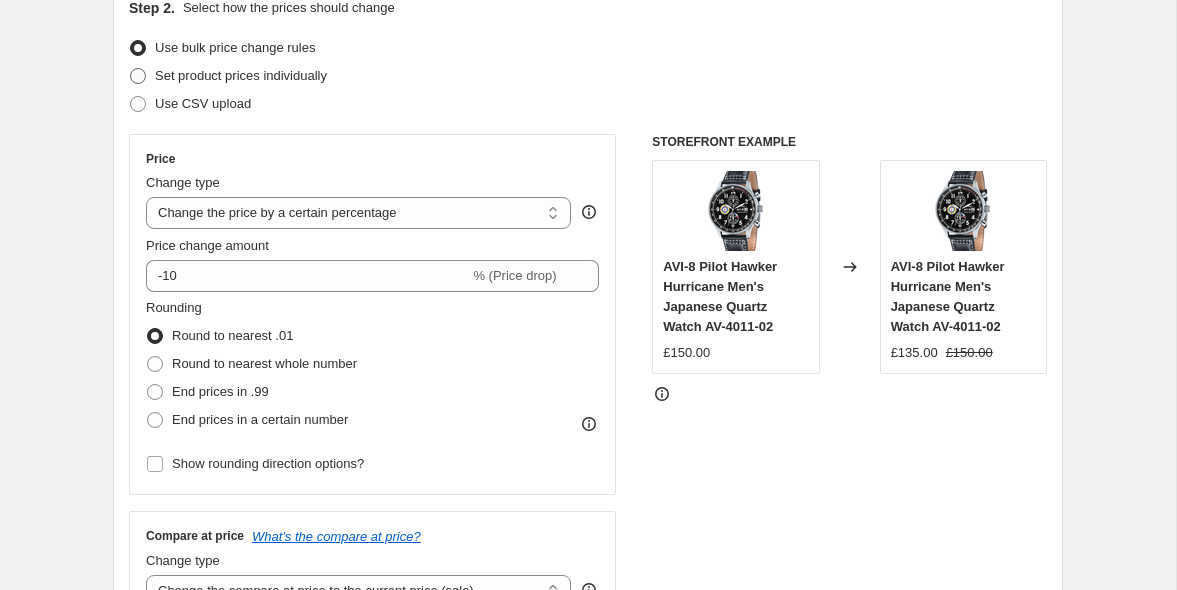 scroll, scrollTop: 236, scrollLeft: 0, axis: vertical 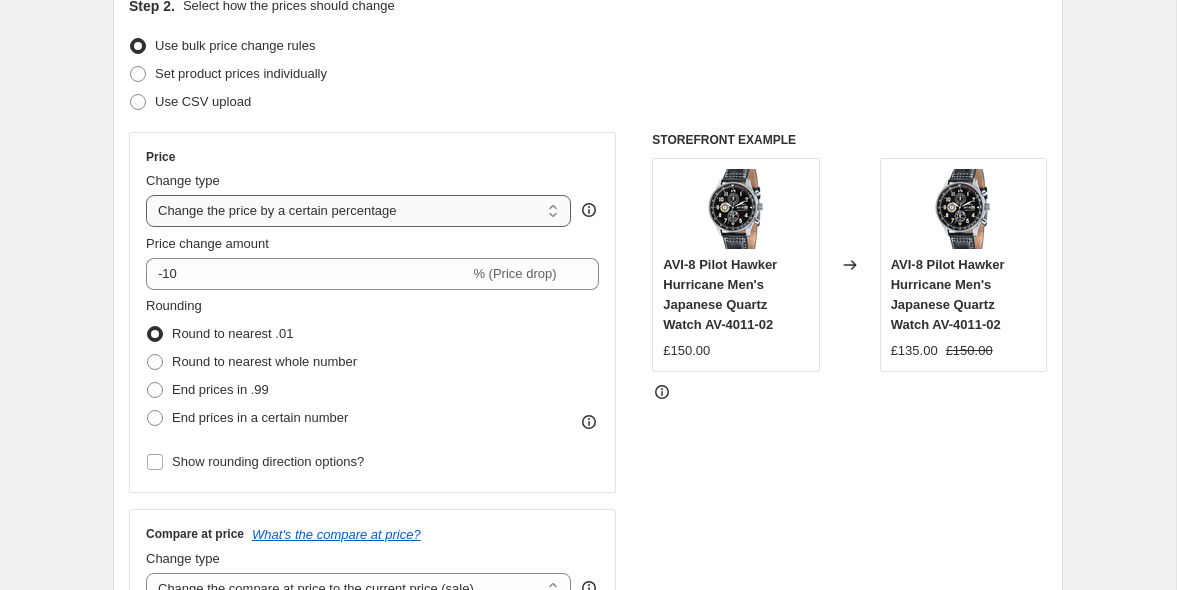 type on "NB-6096 £149" 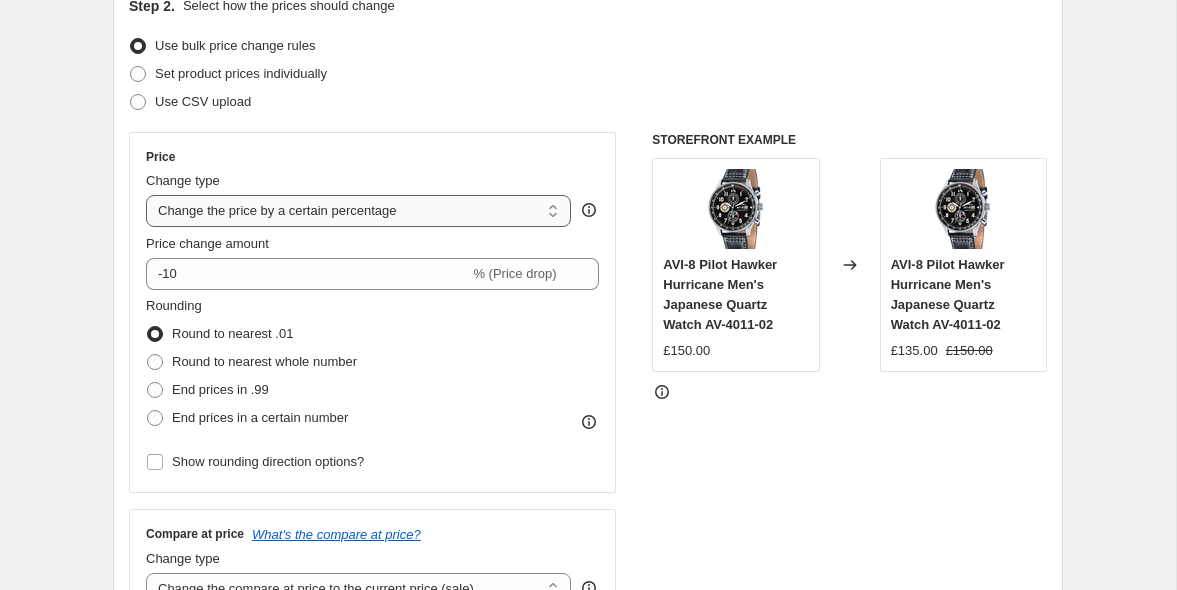 select on "to" 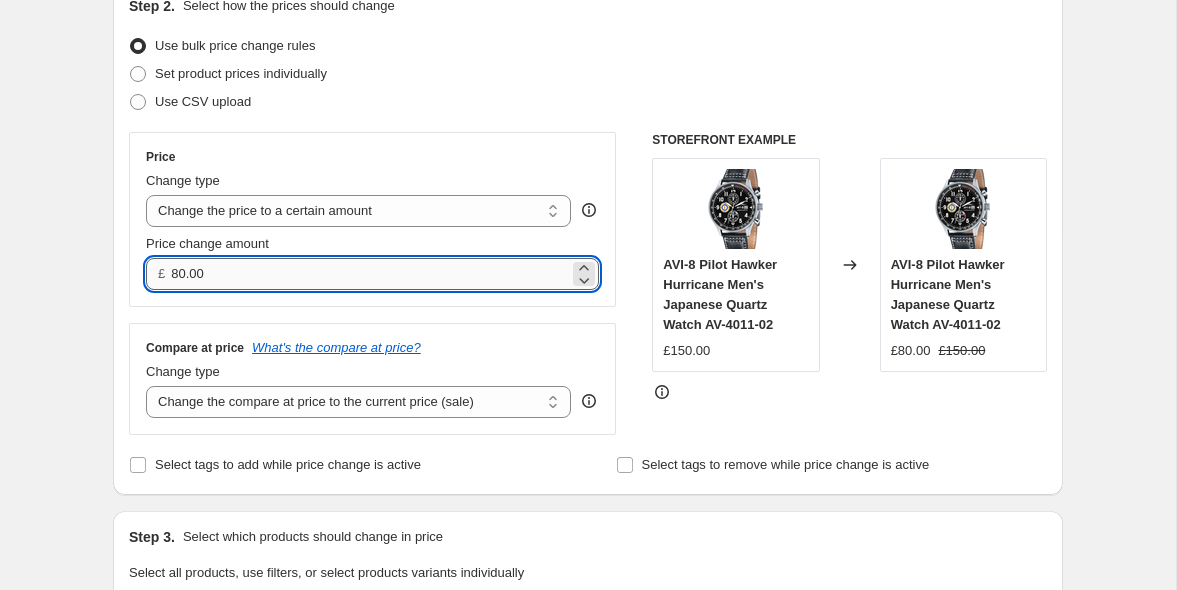 click on "80.00" at bounding box center [369, 274] 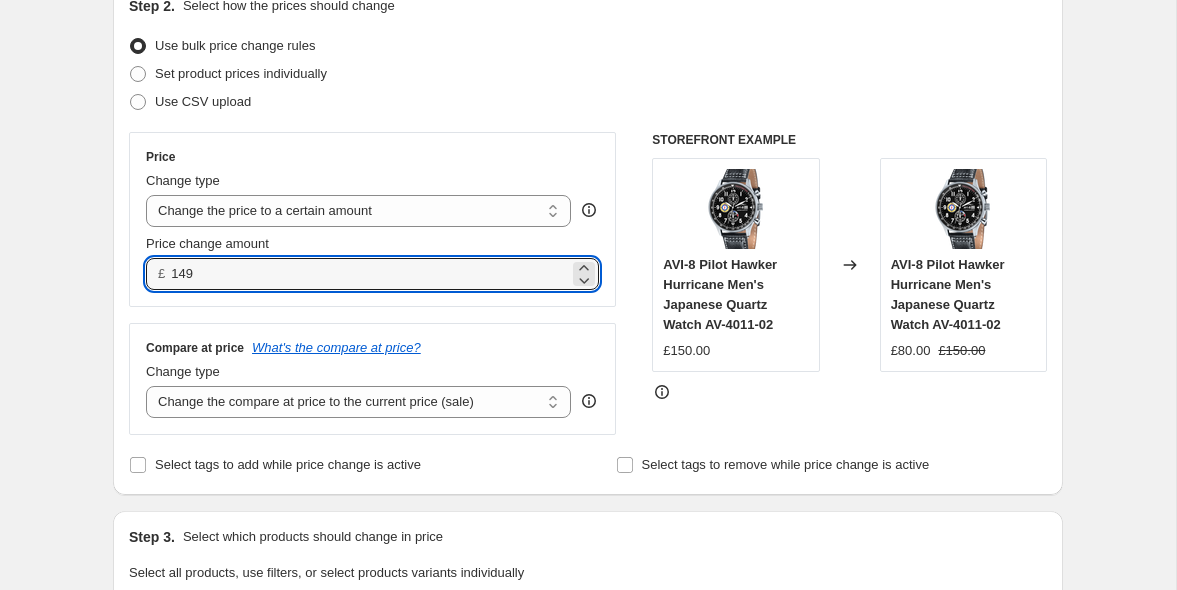 type on "149.00" 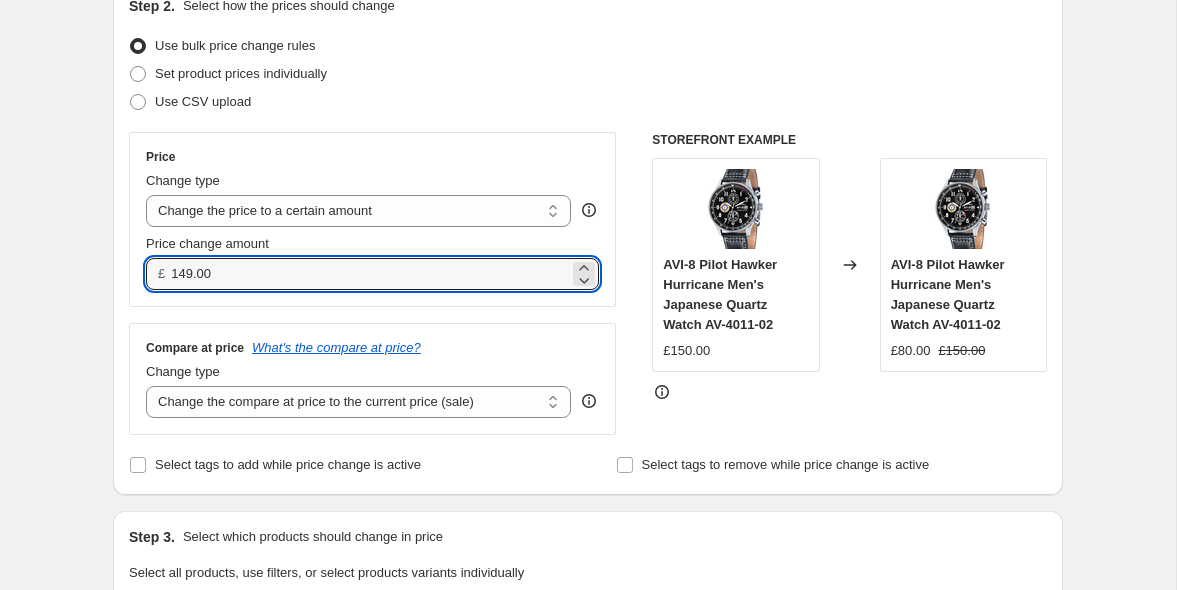 click on "Create new price change job. This page is ready Create new price change job Draft Step 1. Optionally give your price change job a title (eg "March 30% off sale on boots") NB-6096 £149 This title is just for internal use, customers won't see it Step 2. Select how the prices should change Use bulk price change rules Set product prices individually Use CSV upload Price Change type Change the price to a certain amount Change the price by a certain amount Change the price by a certain percentage Change the price to the current compare at price (price before sale) Change the price by a certain amount relative to the compare at price Change the price by a certain percentage relative to the compare at price Don't change the price Change the price by a certain percentage relative to the cost per item Change price to certain cost margin Change the price to a certain amount Price change amount £ 149.00 Compare at price What's the compare at price? Change type Change the compare at price to the current price (sale)" at bounding box center (588, 742) 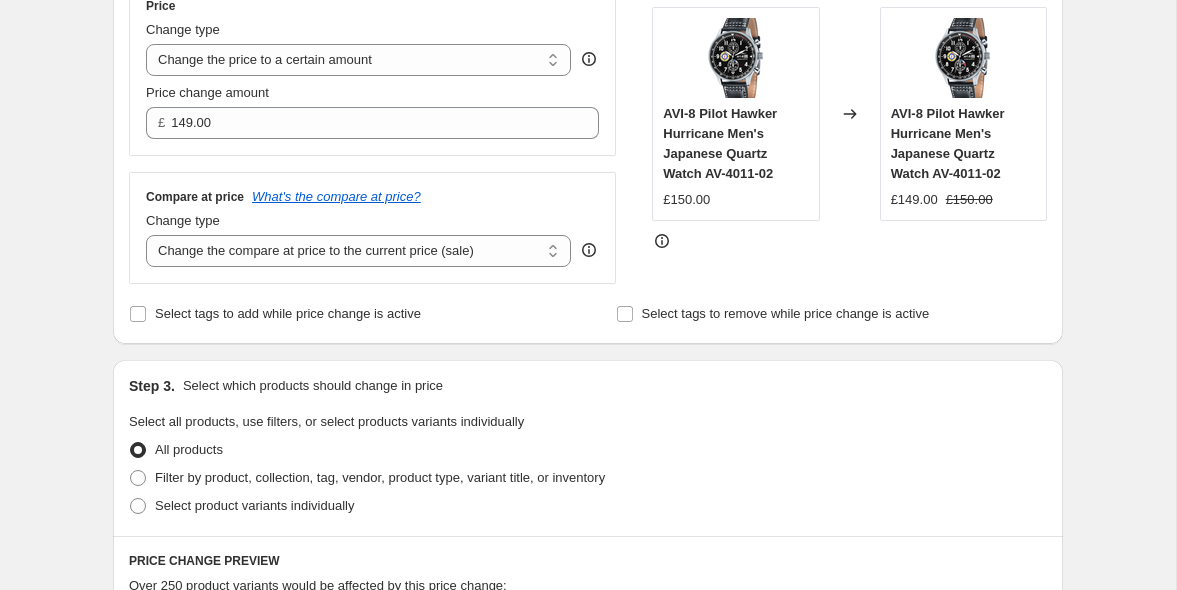scroll, scrollTop: 412, scrollLeft: 0, axis: vertical 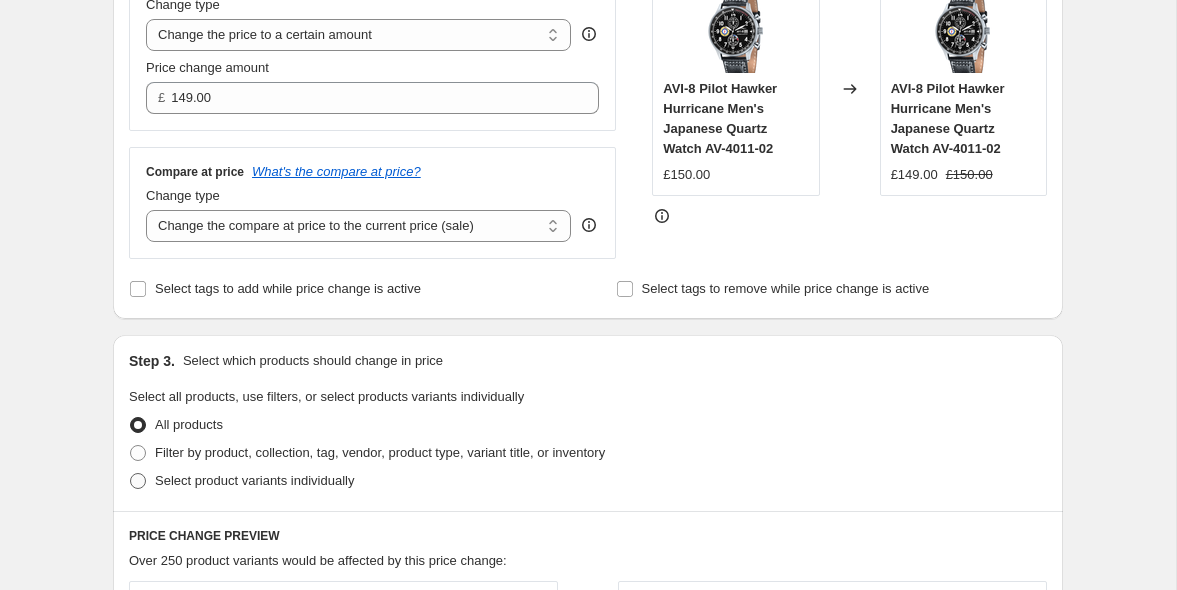 click on "Select product variants individually" at bounding box center [254, 480] 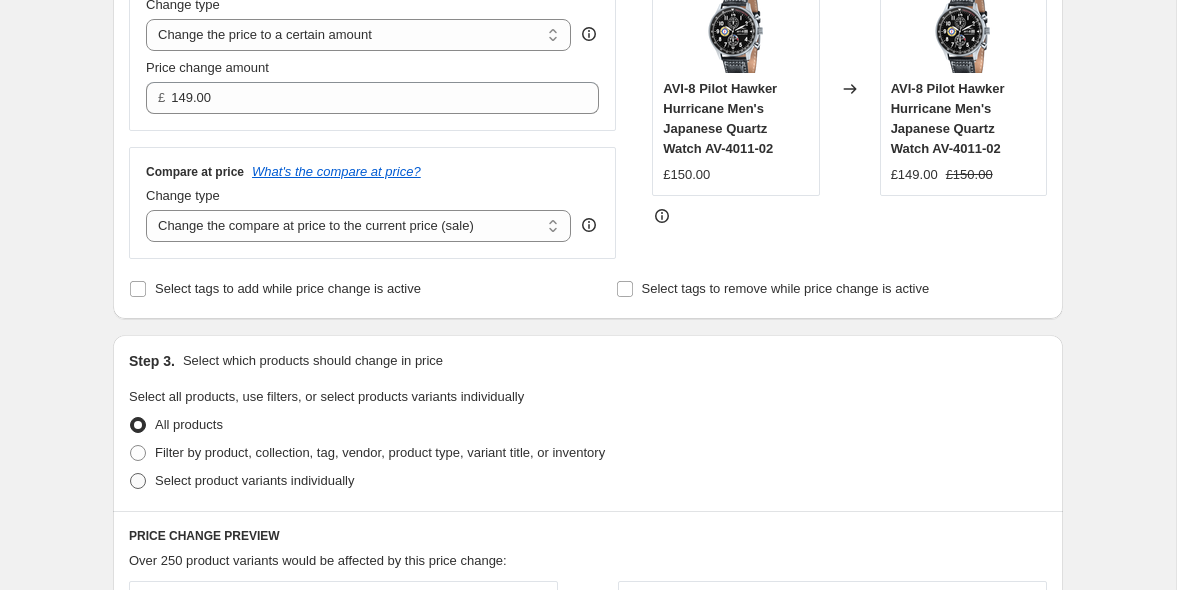 radio on "true" 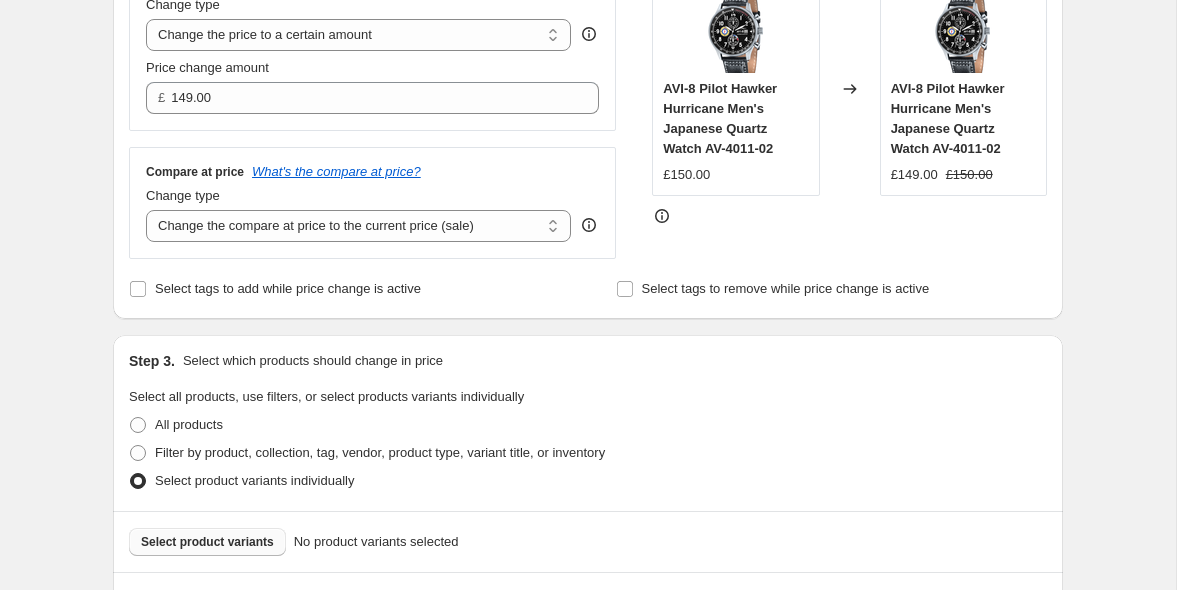 click on "Select product variants" at bounding box center [207, 542] 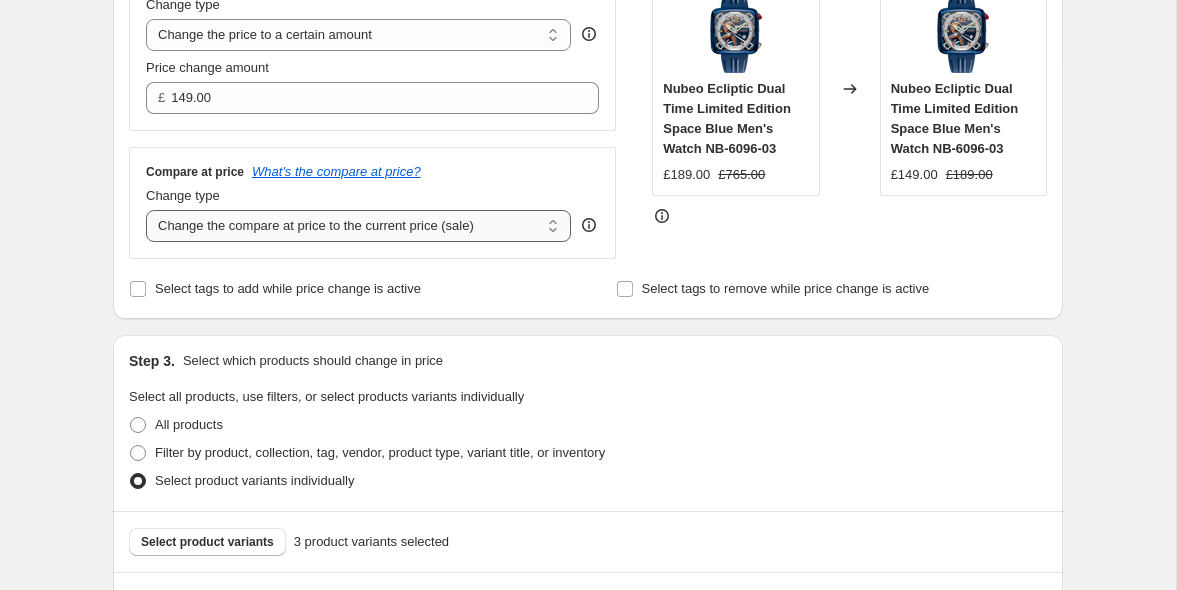 click on "Change the compare at price to the current price (sale) Change the compare at price to a certain amount Change the compare at price by a certain amount Change the compare at price by a certain percentage Change the compare at price by a certain amount relative to the actual price Change the compare at price by a certain percentage relative to the actual price Don't change the compare at price Remove the compare at price" at bounding box center [358, 226] 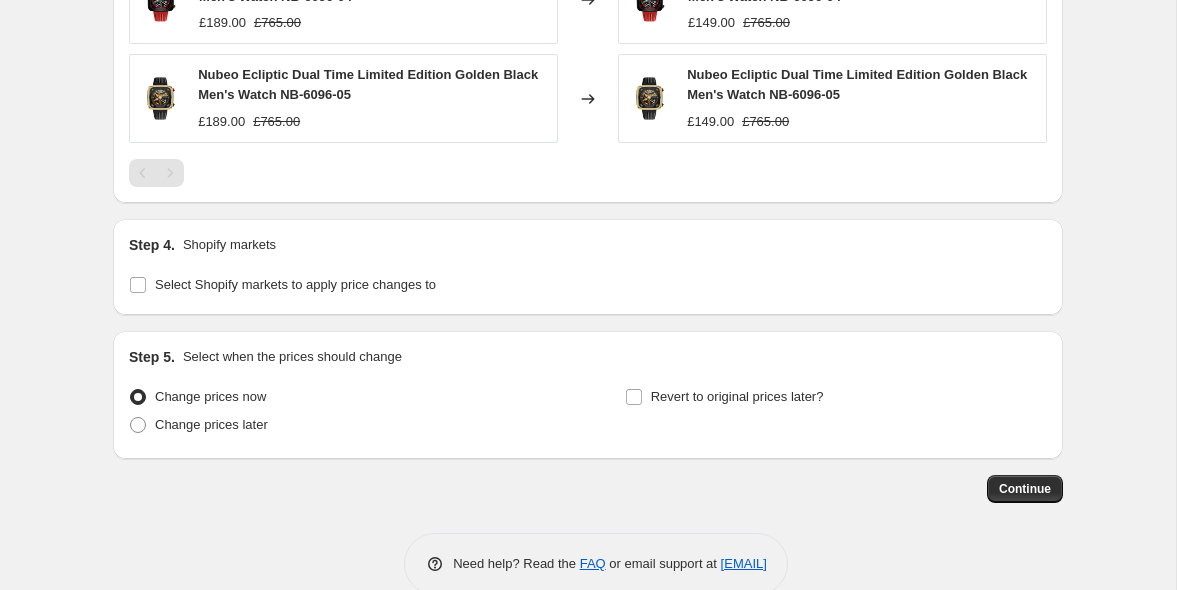 scroll, scrollTop: 1223, scrollLeft: 0, axis: vertical 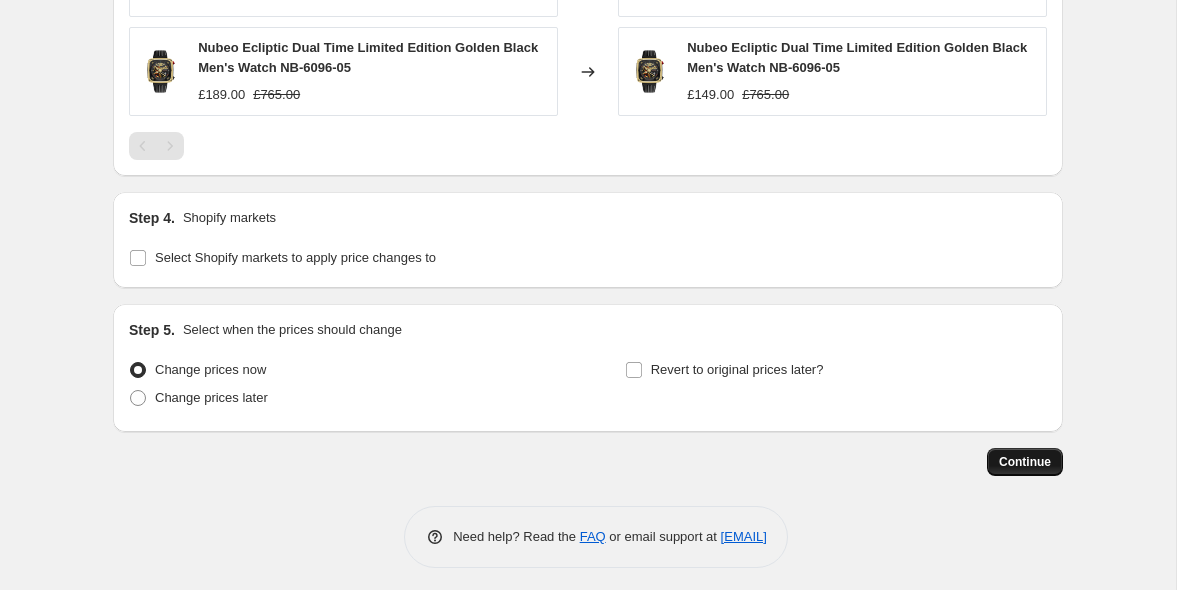 click on "Continue" at bounding box center [1025, 462] 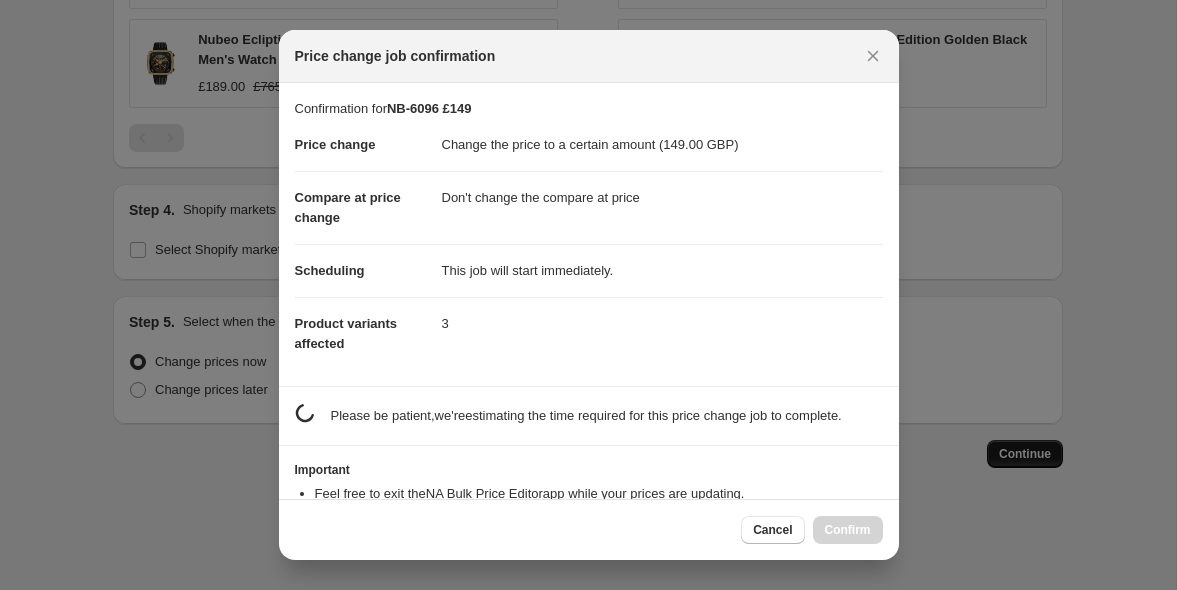 scroll, scrollTop: 0, scrollLeft: 0, axis: both 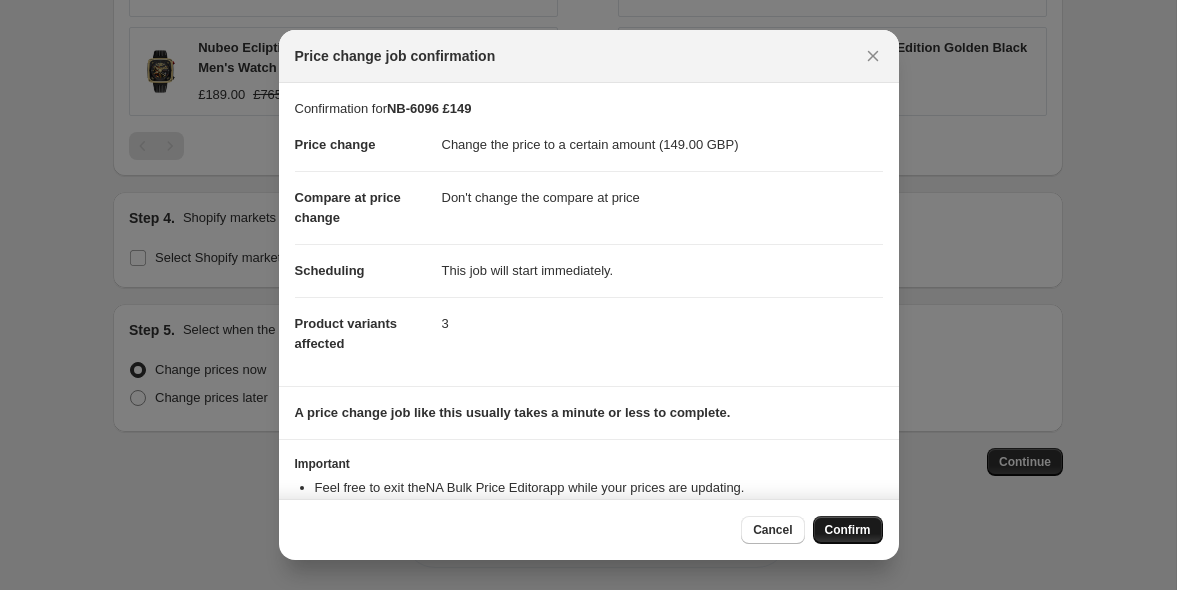 click on "Confirm" at bounding box center [848, 530] 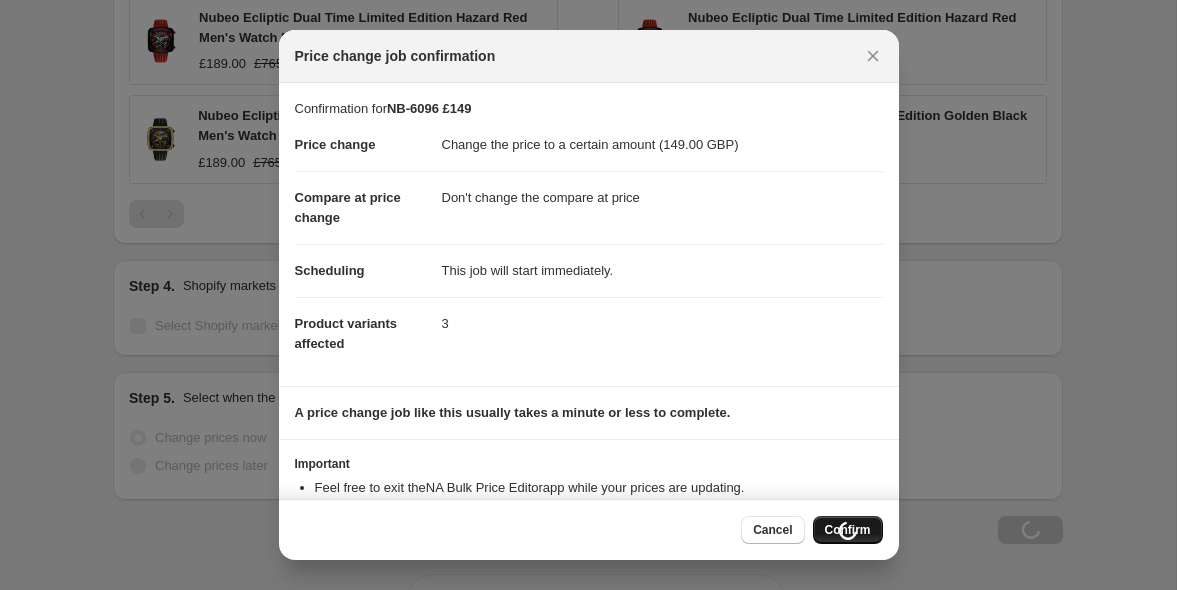 scroll, scrollTop: 1291, scrollLeft: 0, axis: vertical 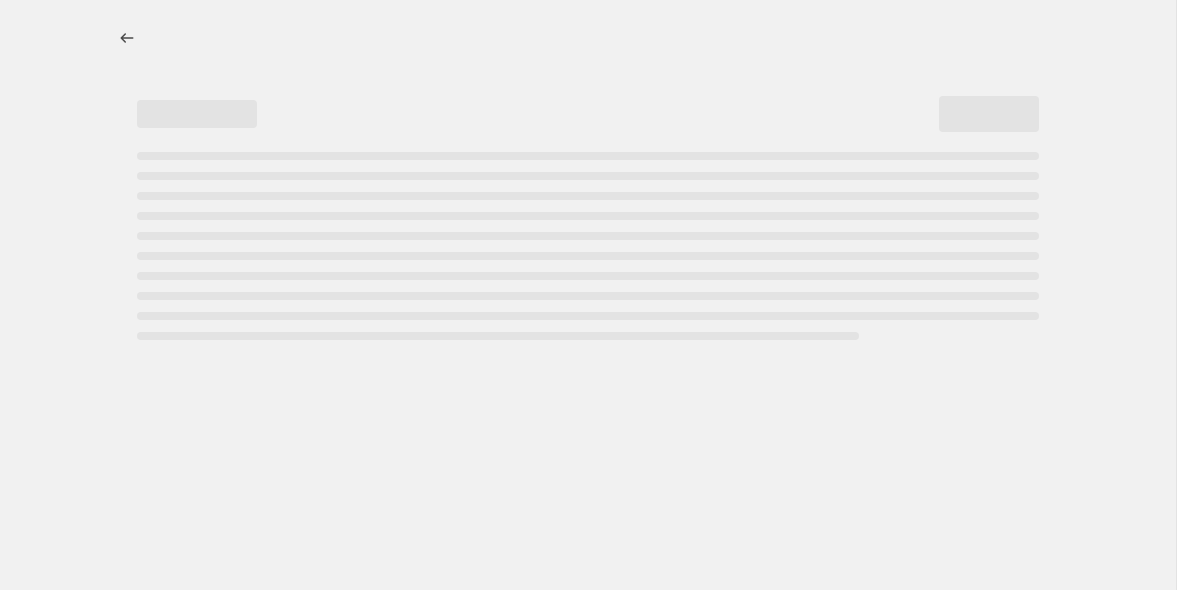 select on "no_change" 